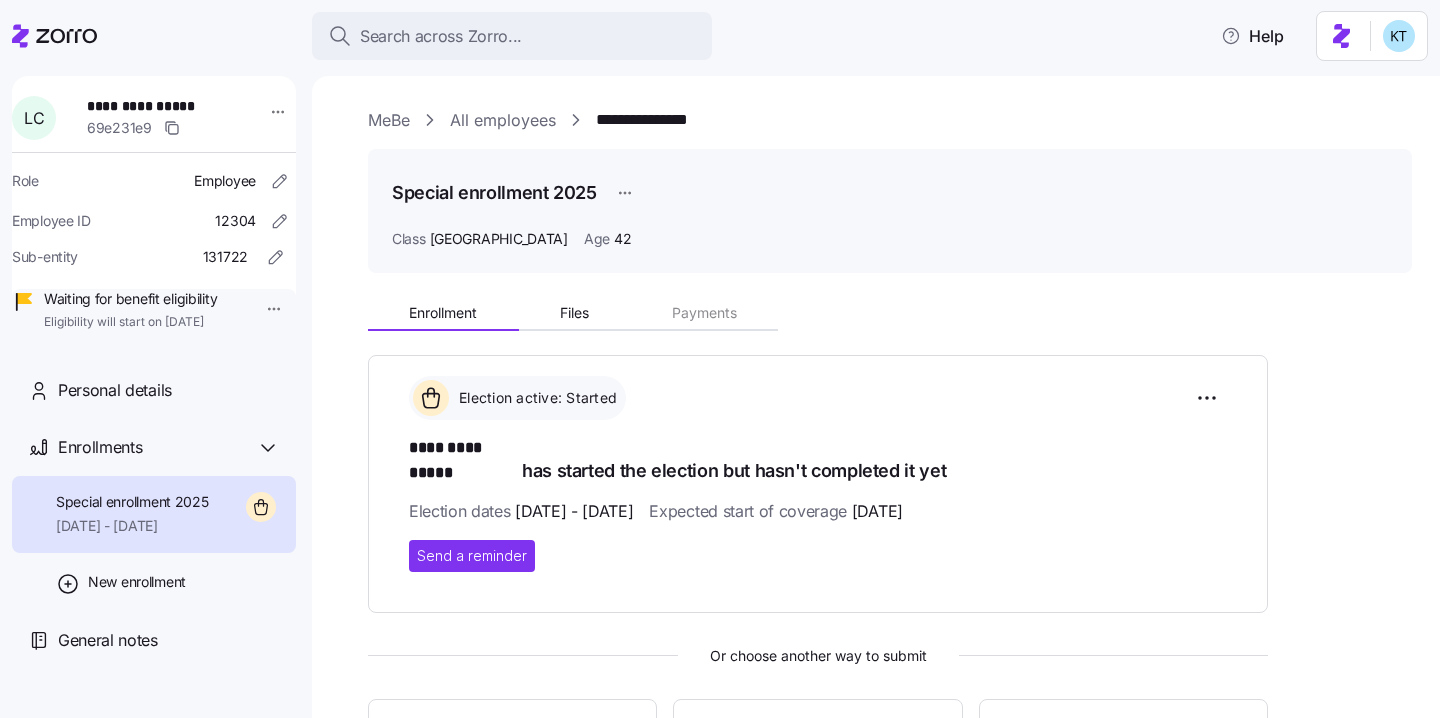 scroll, scrollTop: 0, scrollLeft: 0, axis: both 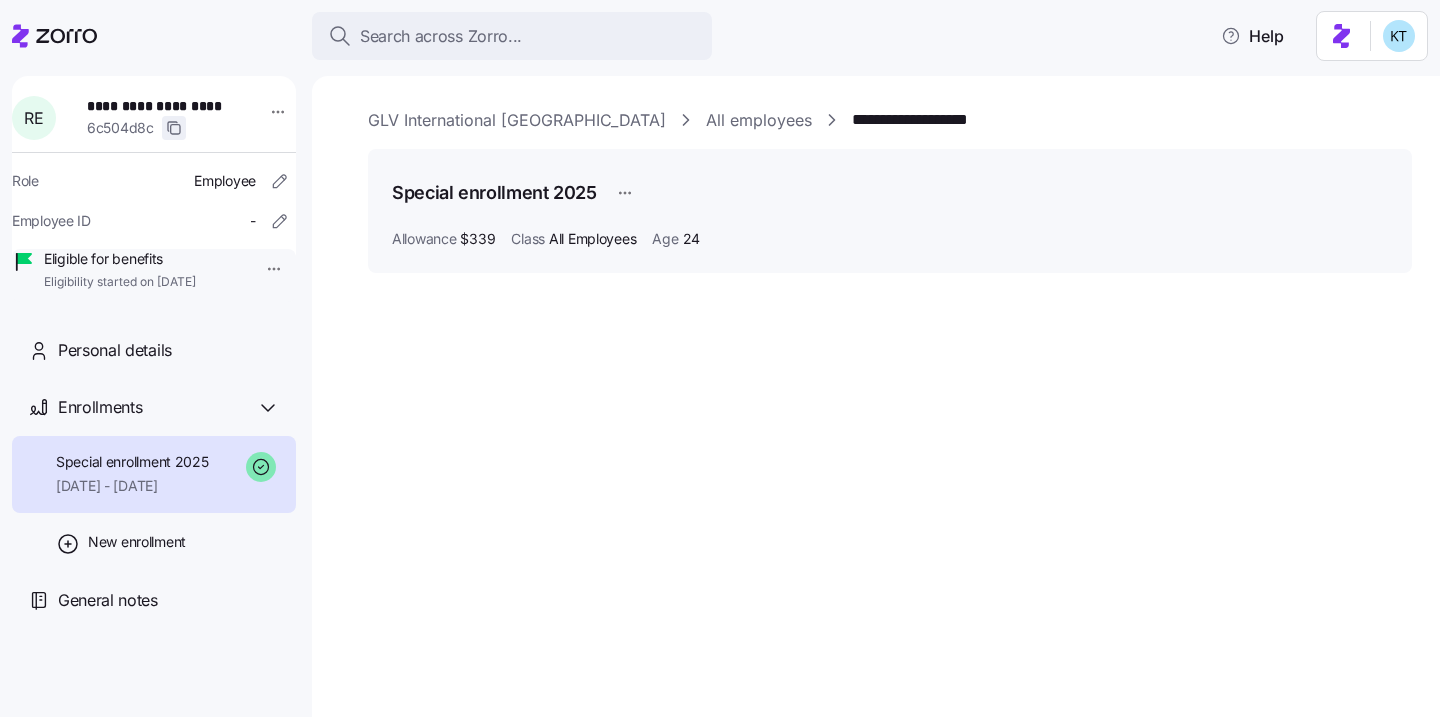 click 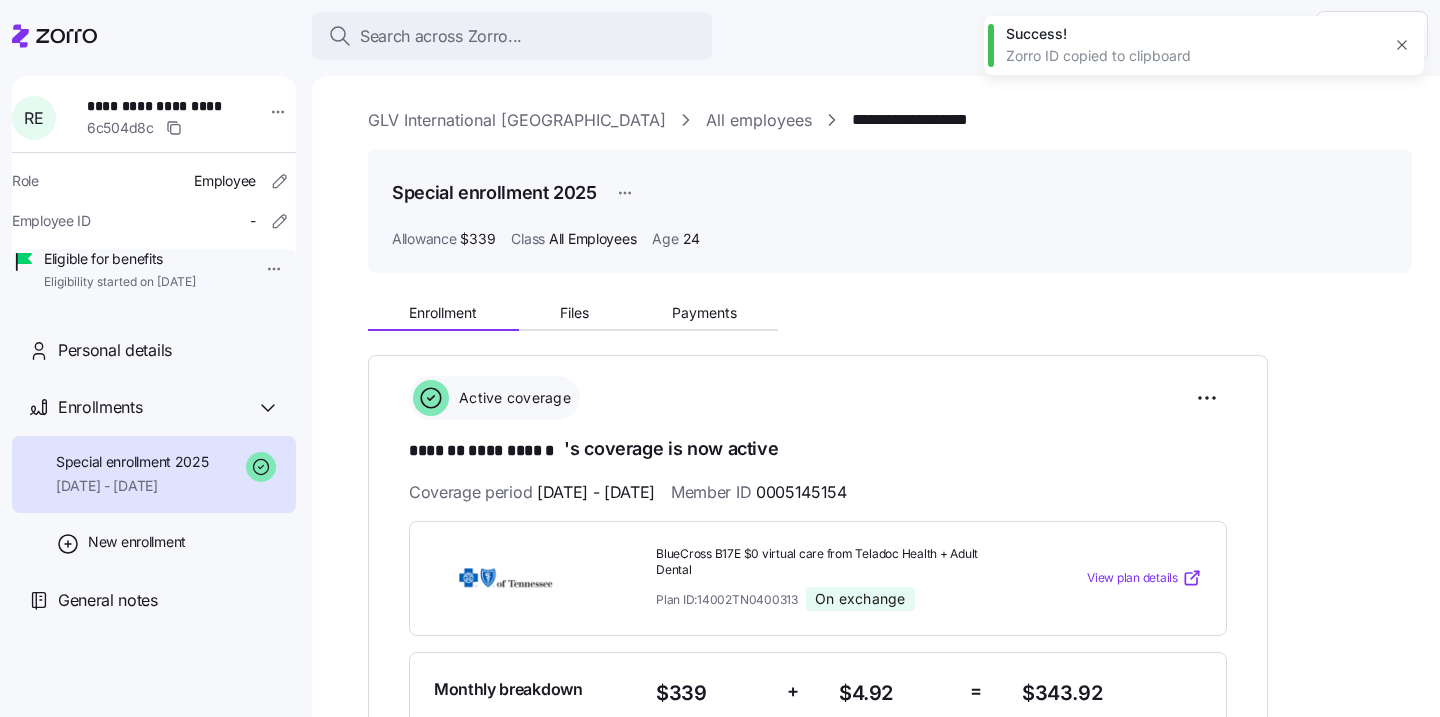 click on "**********" at bounding box center [157, 106] 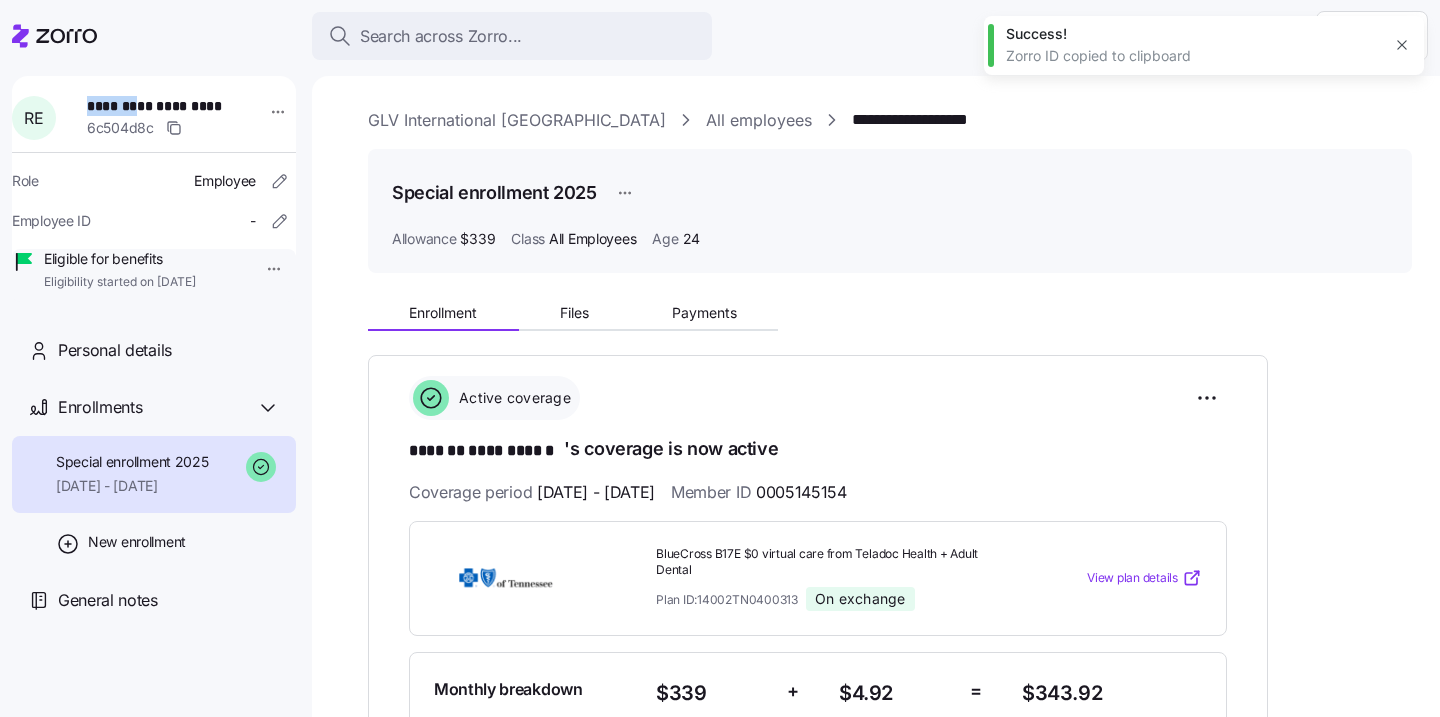 click on "**********" at bounding box center [157, 106] 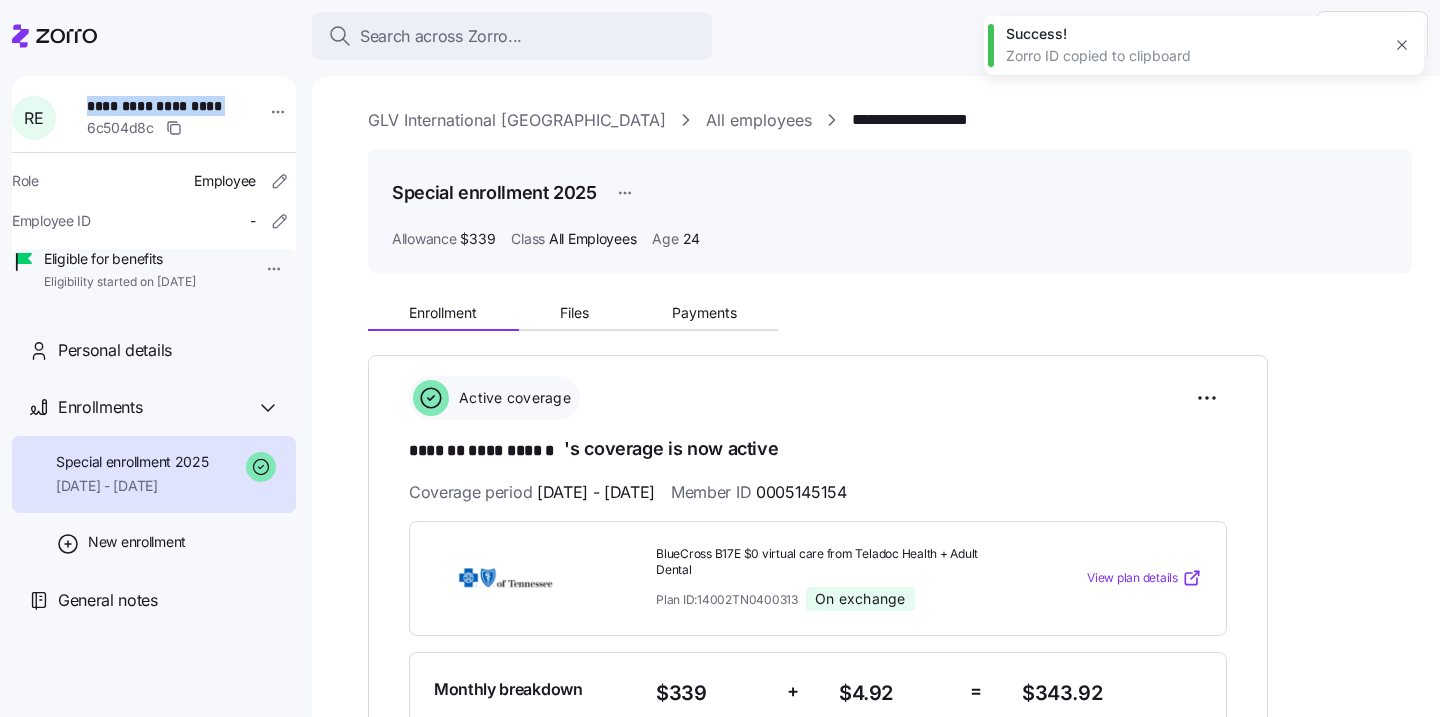 click on "**********" at bounding box center (157, 106) 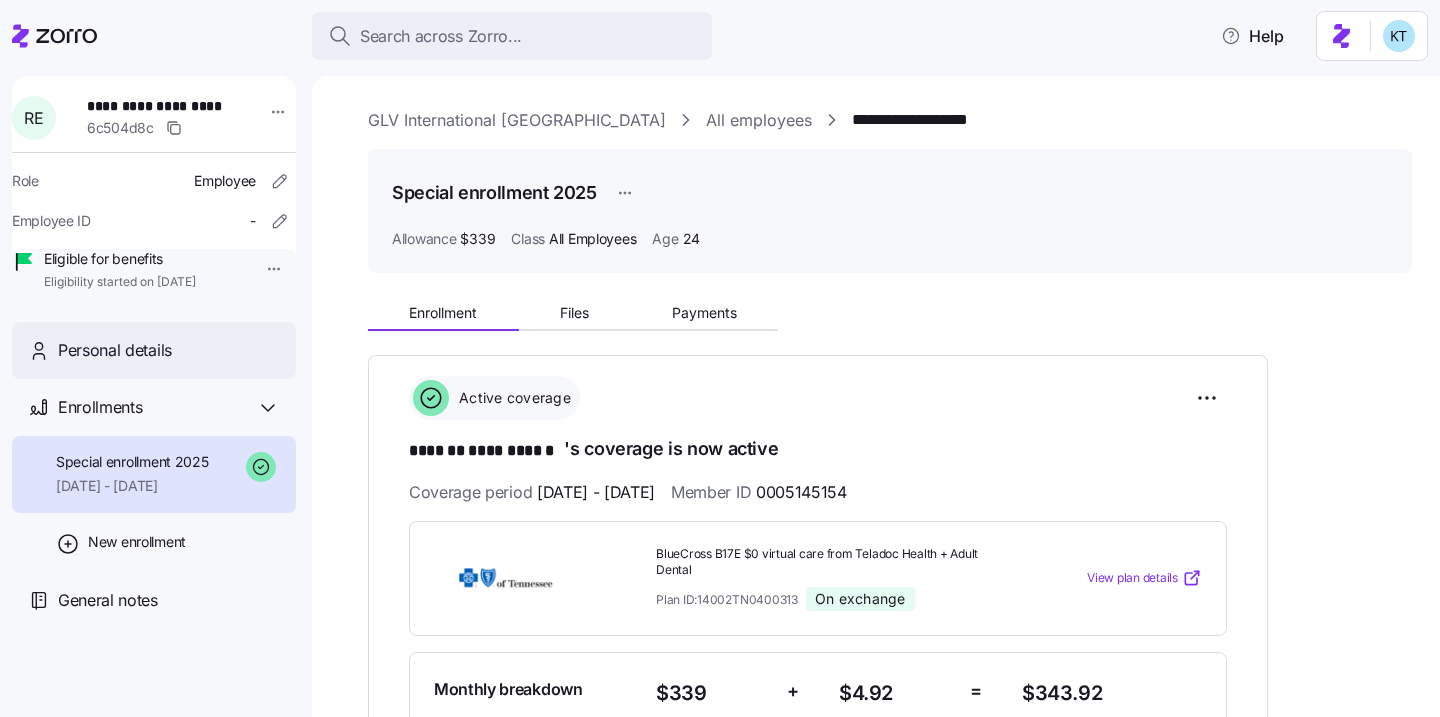 click on "Personal details" at bounding box center [115, 350] 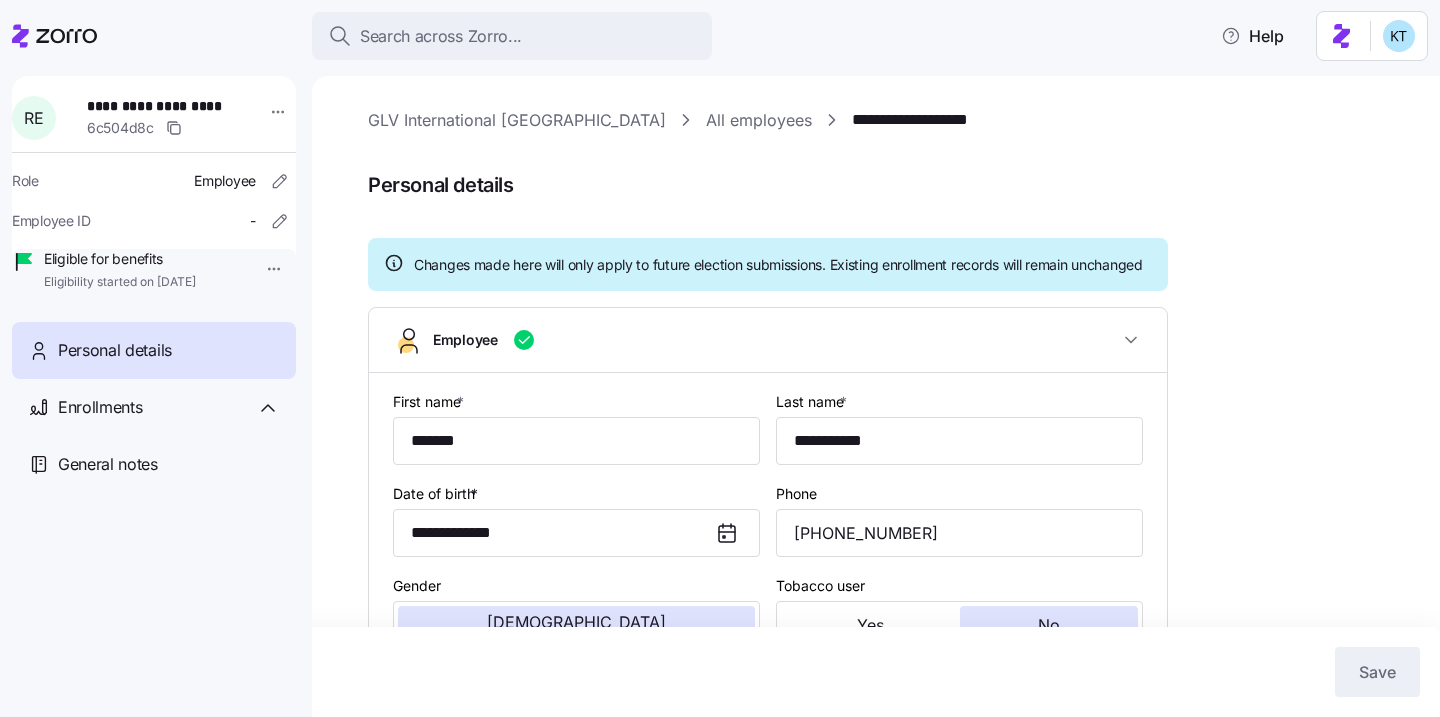 type on "All Employees" 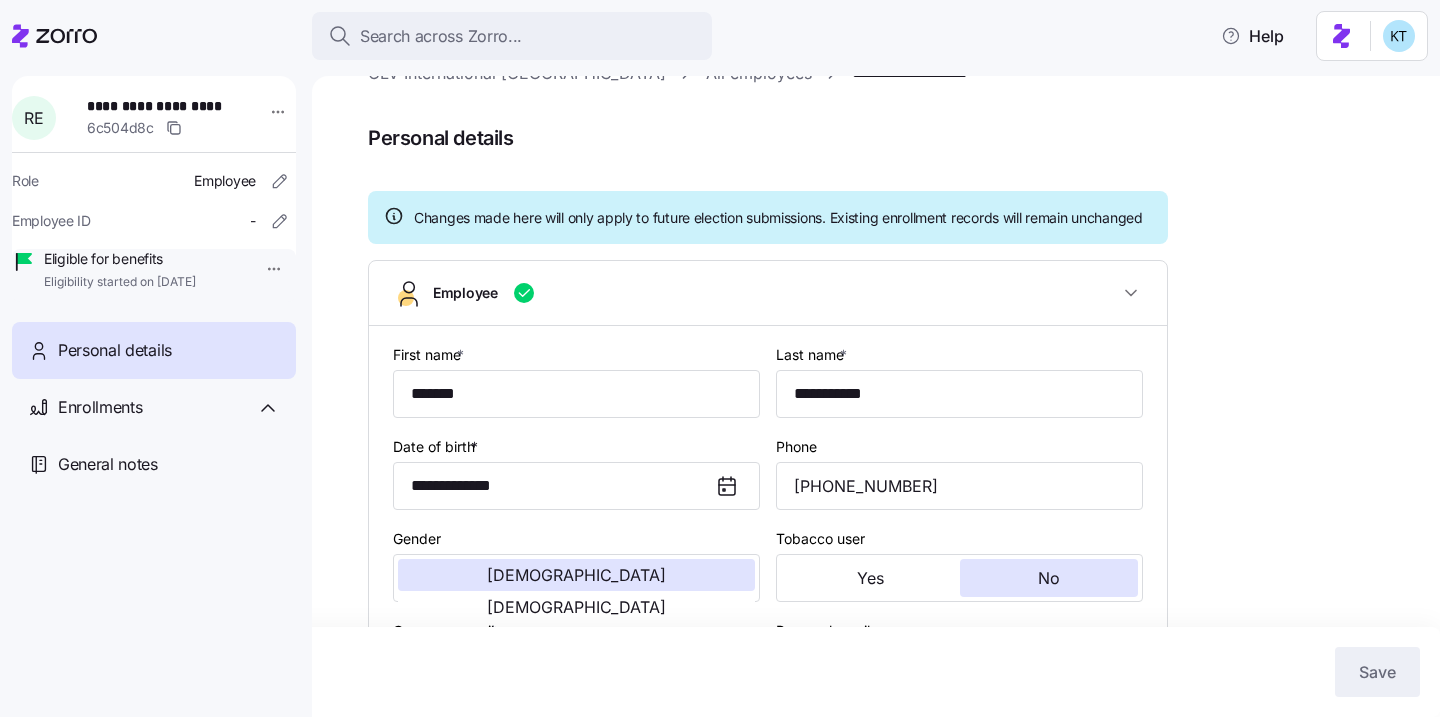 scroll, scrollTop: 53, scrollLeft: 0, axis: vertical 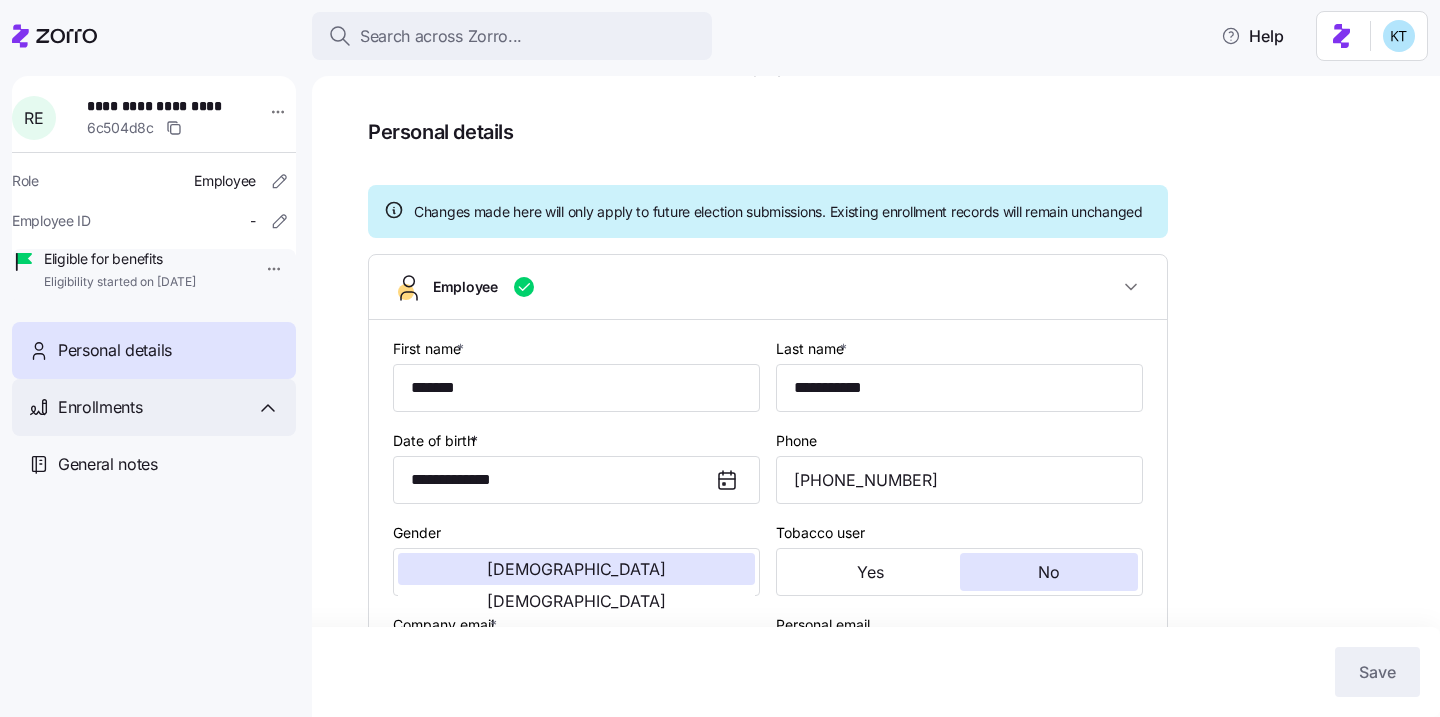 click on "Enrollments" at bounding box center (154, 407) 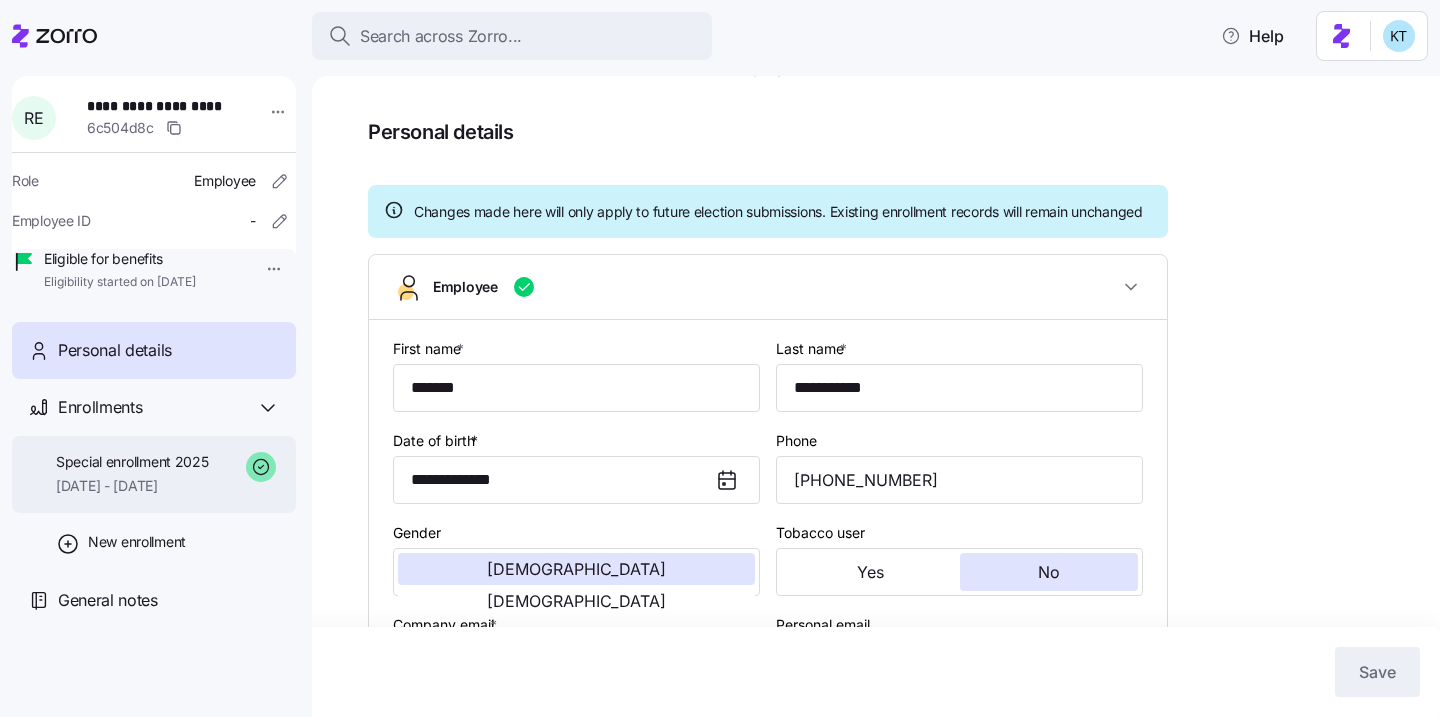 click on "Special enrollment 2025" at bounding box center (132, 462) 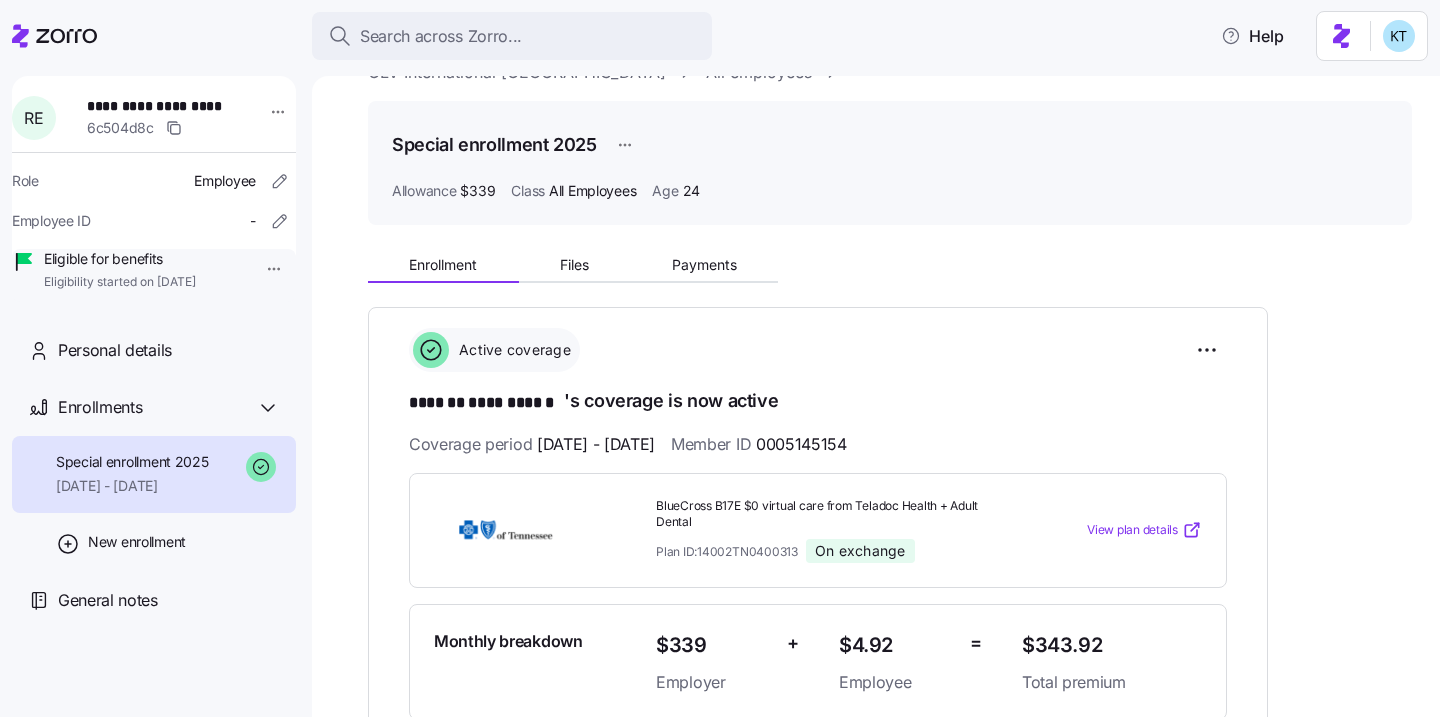 scroll, scrollTop: 90, scrollLeft: 0, axis: vertical 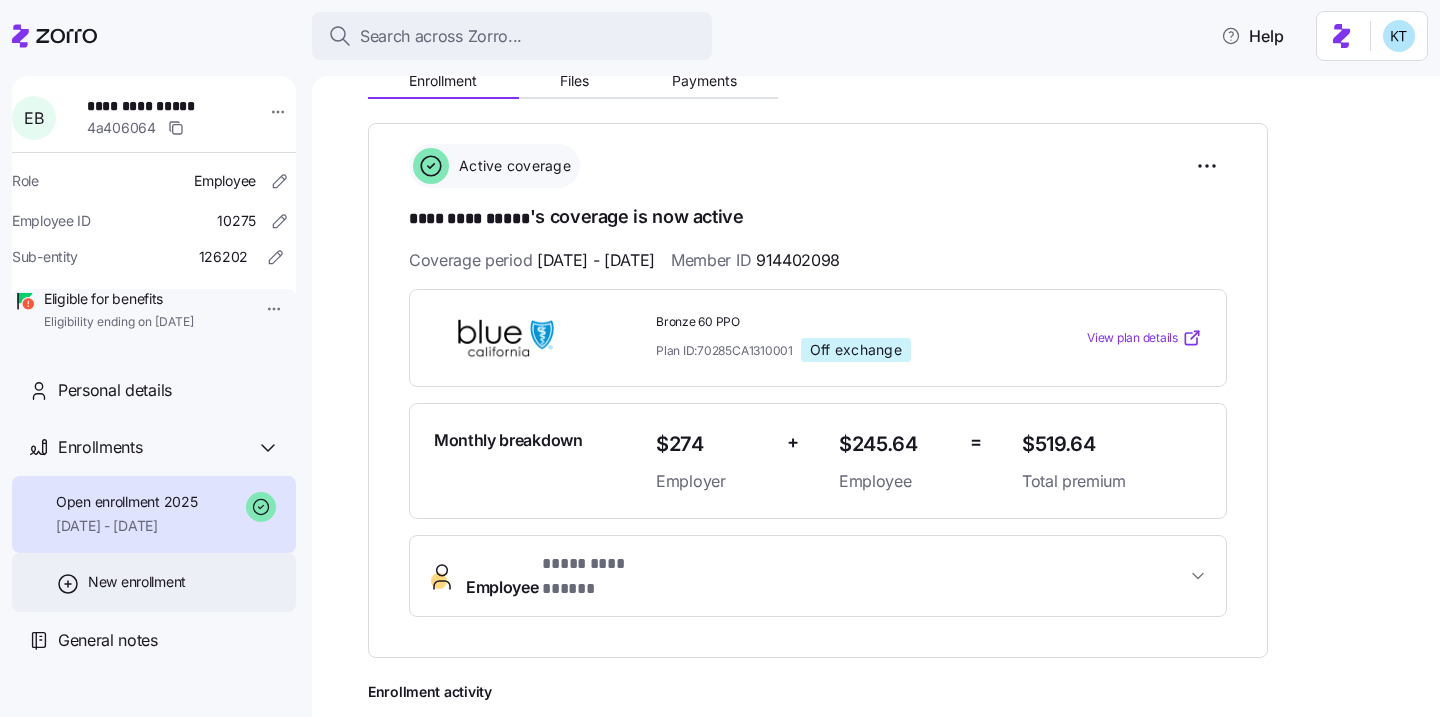 click on "New enrollment" at bounding box center (154, 582) 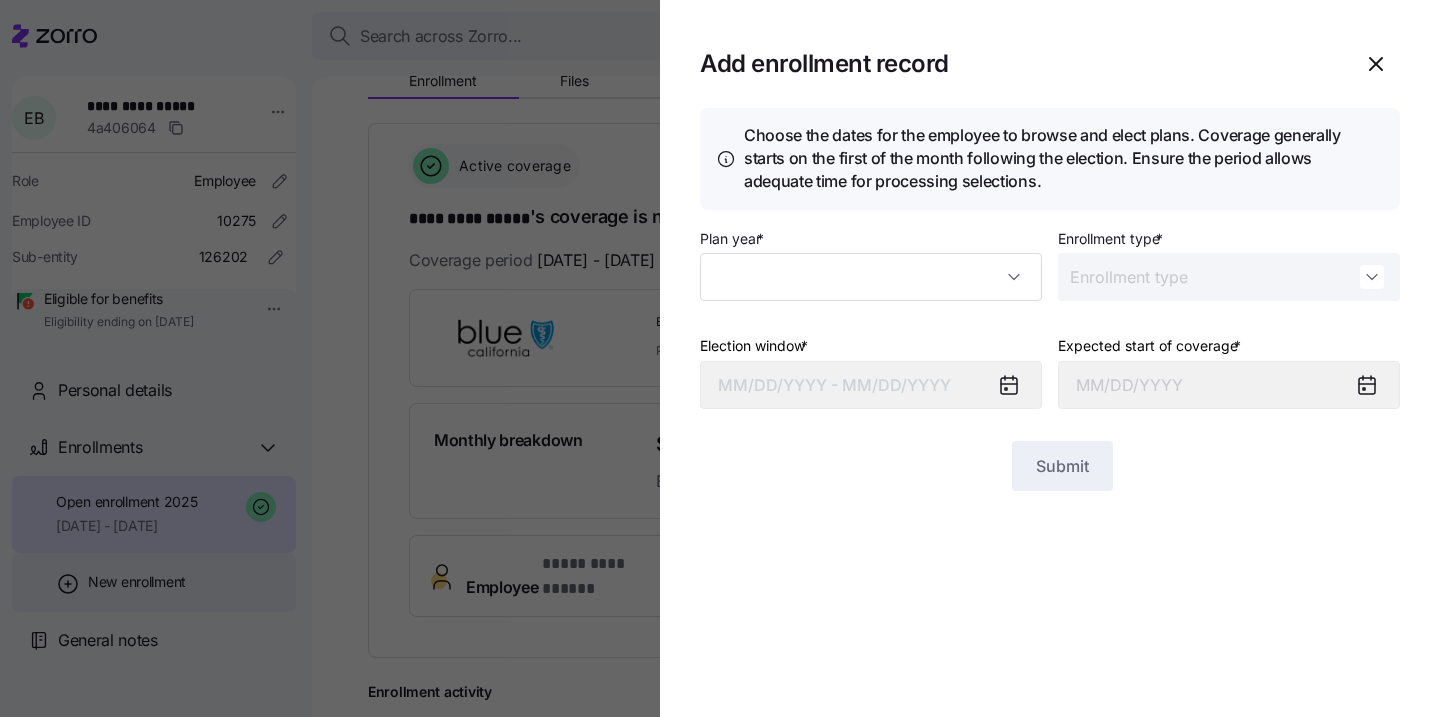 type on "2025" 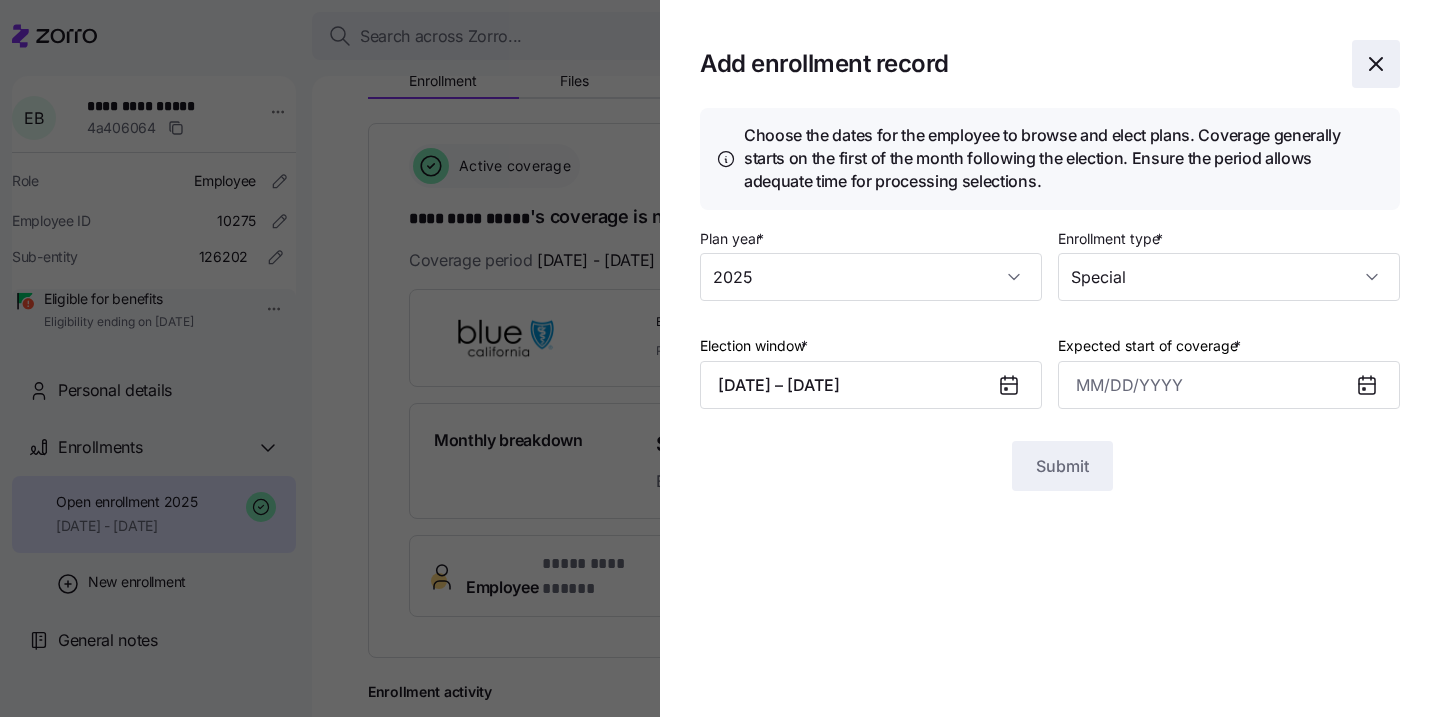 click 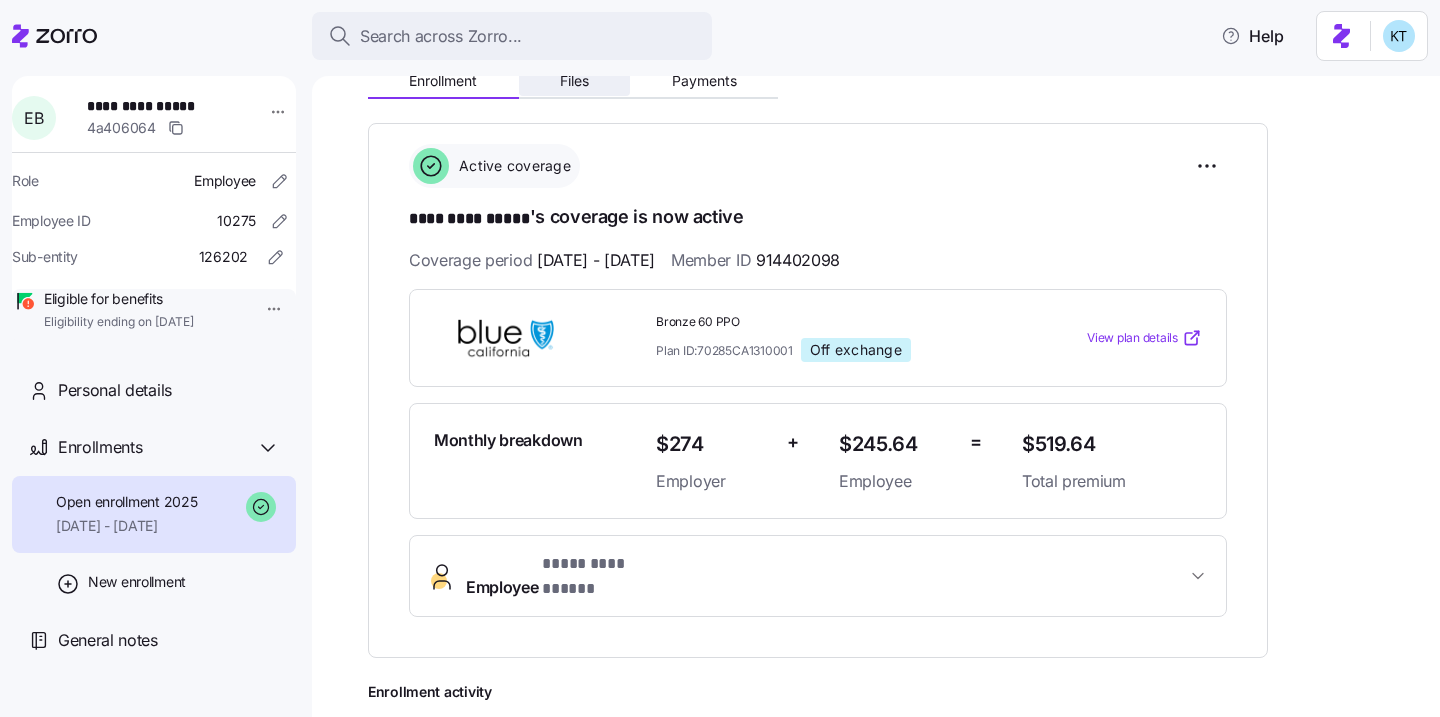 click on "Files" at bounding box center [574, 81] 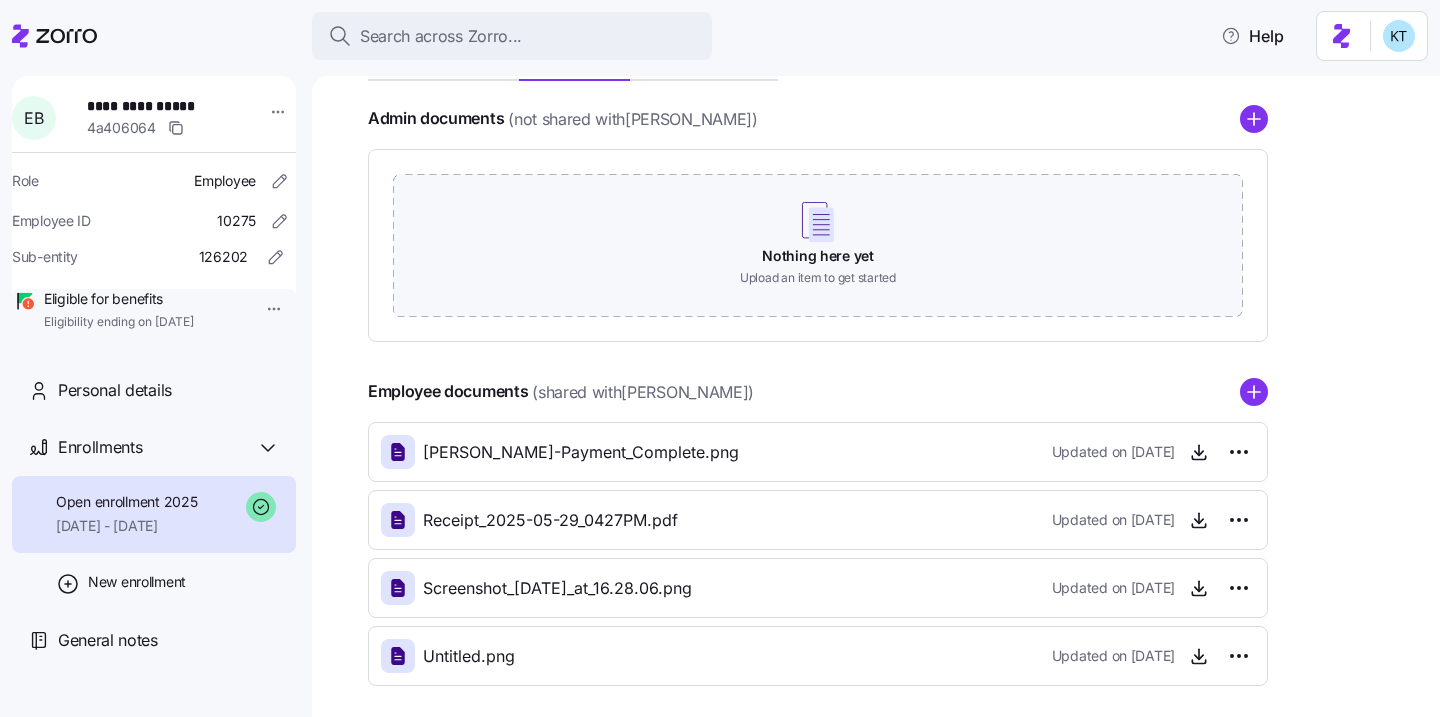 scroll, scrollTop: 339, scrollLeft: 0, axis: vertical 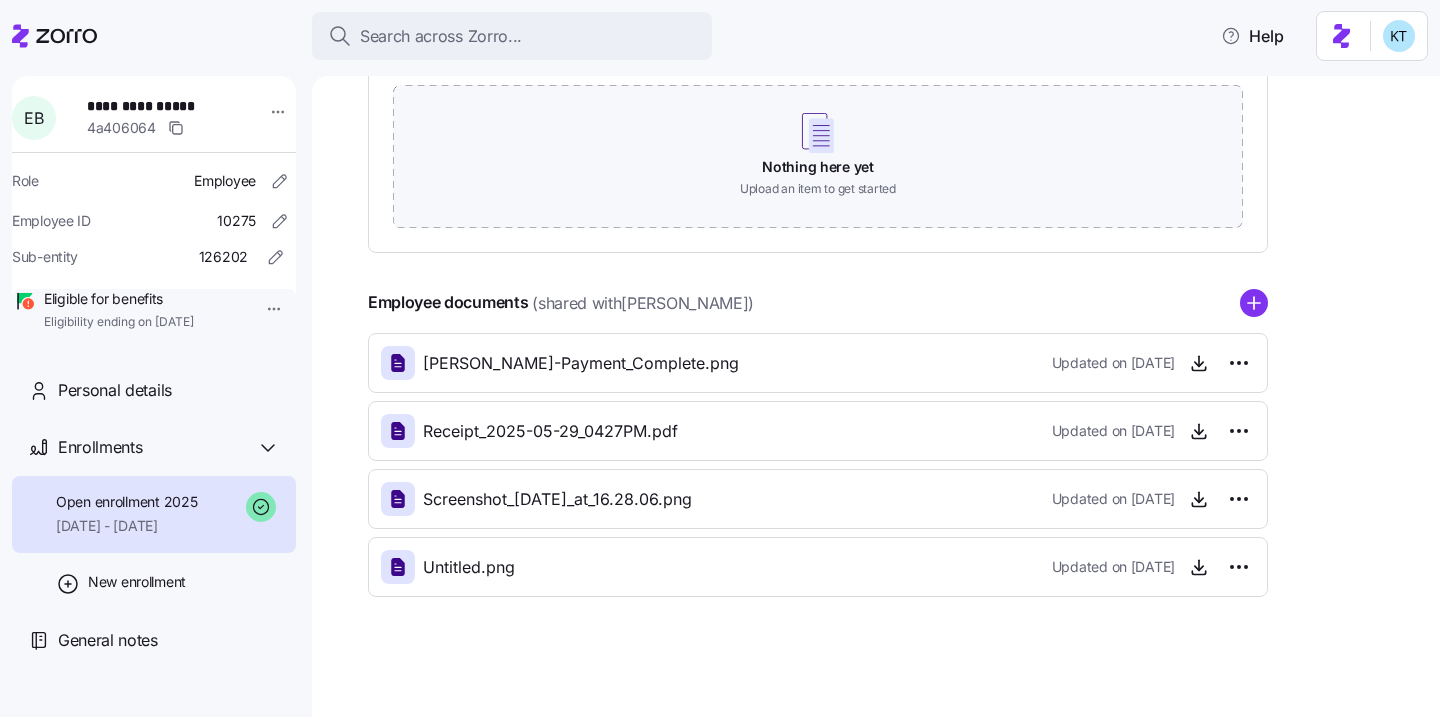 click on "Untitled.png" at bounding box center (469, 567) 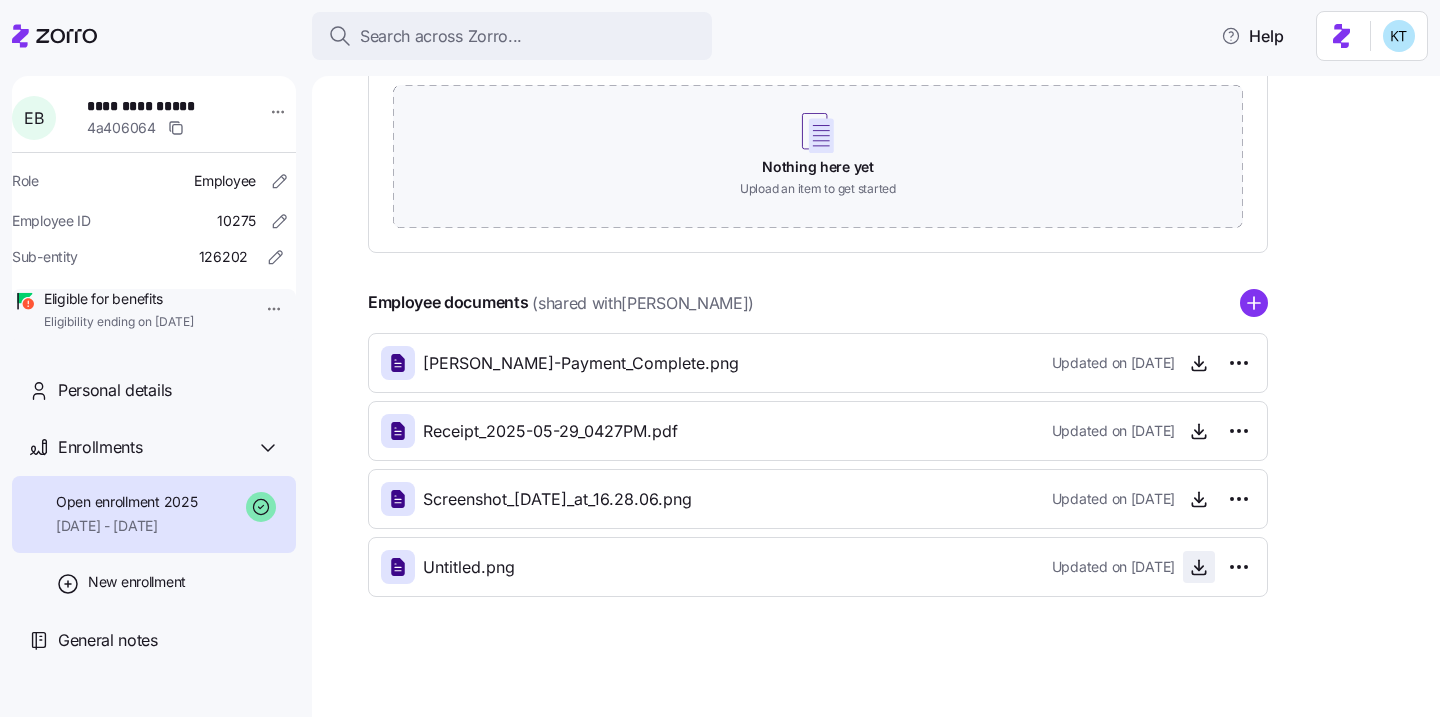click 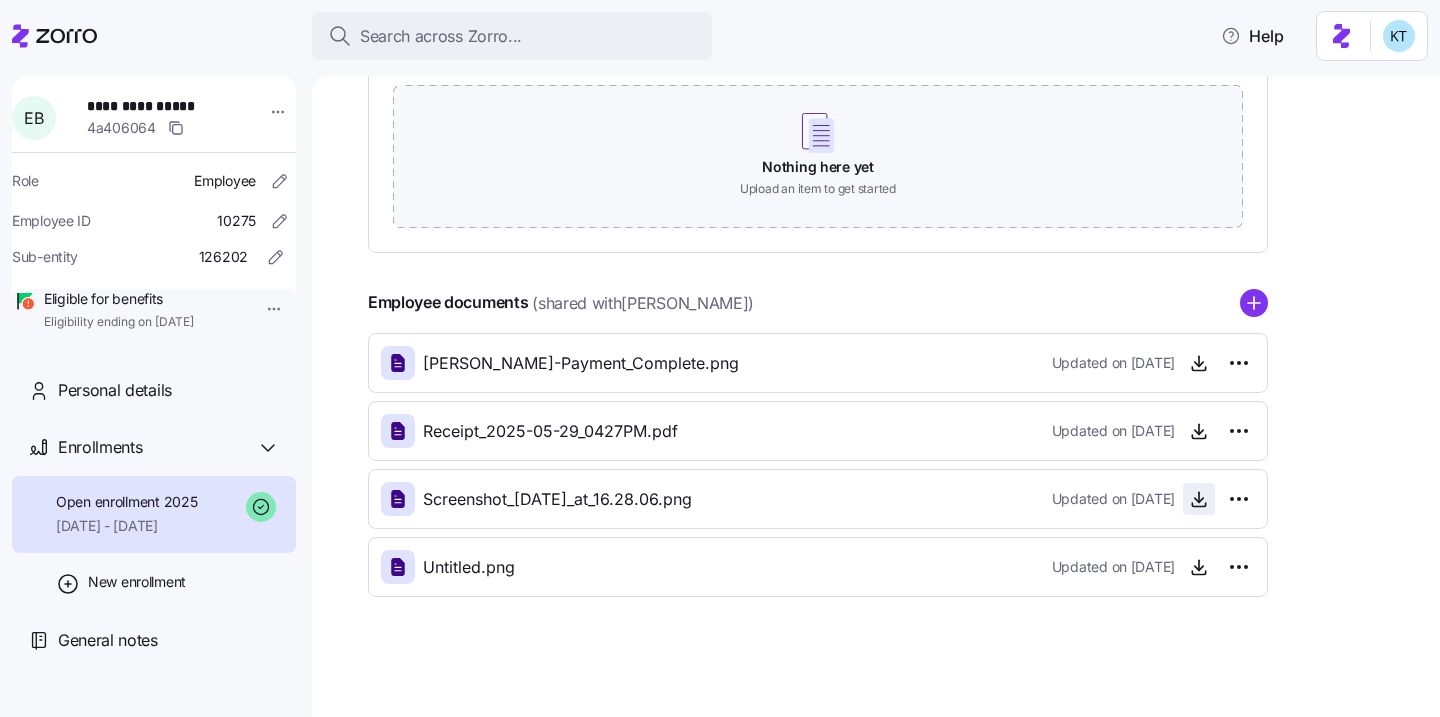 click 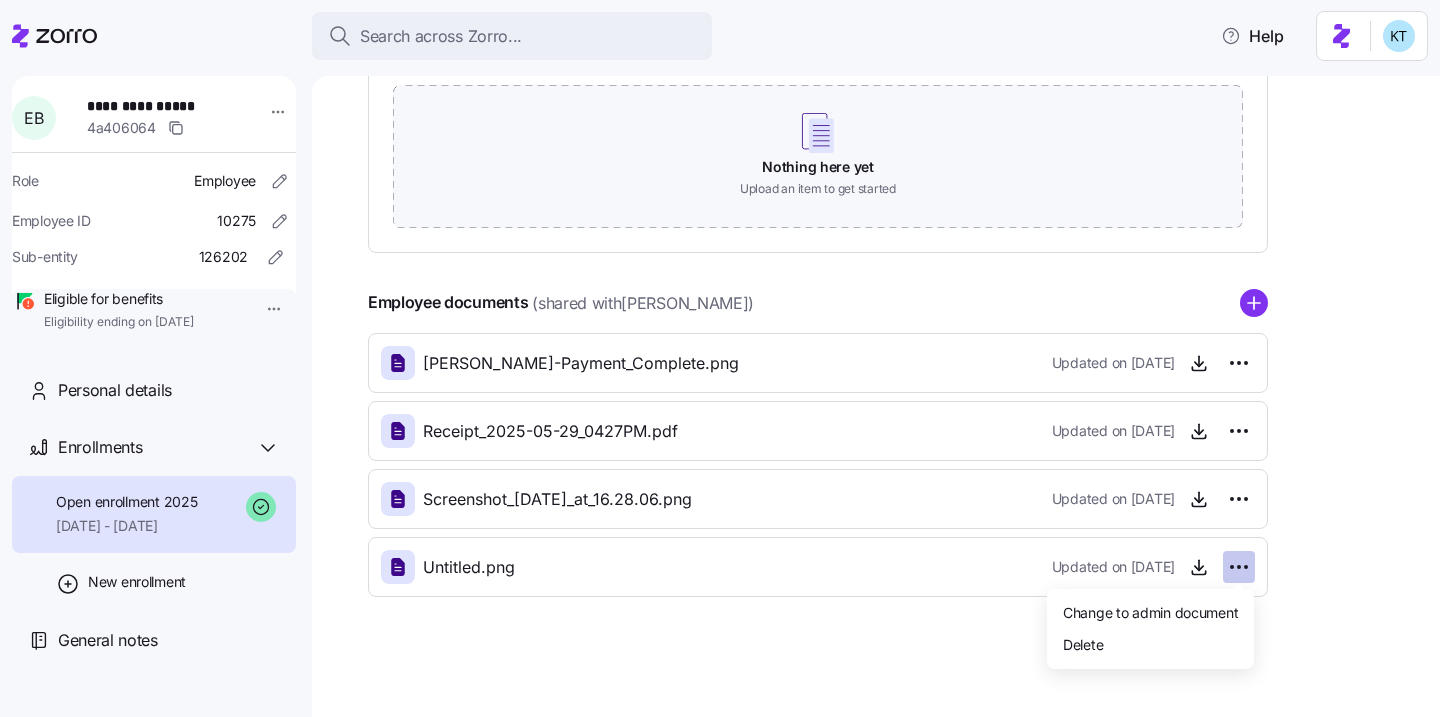 click on "**********" at bounding box center [720, 352] 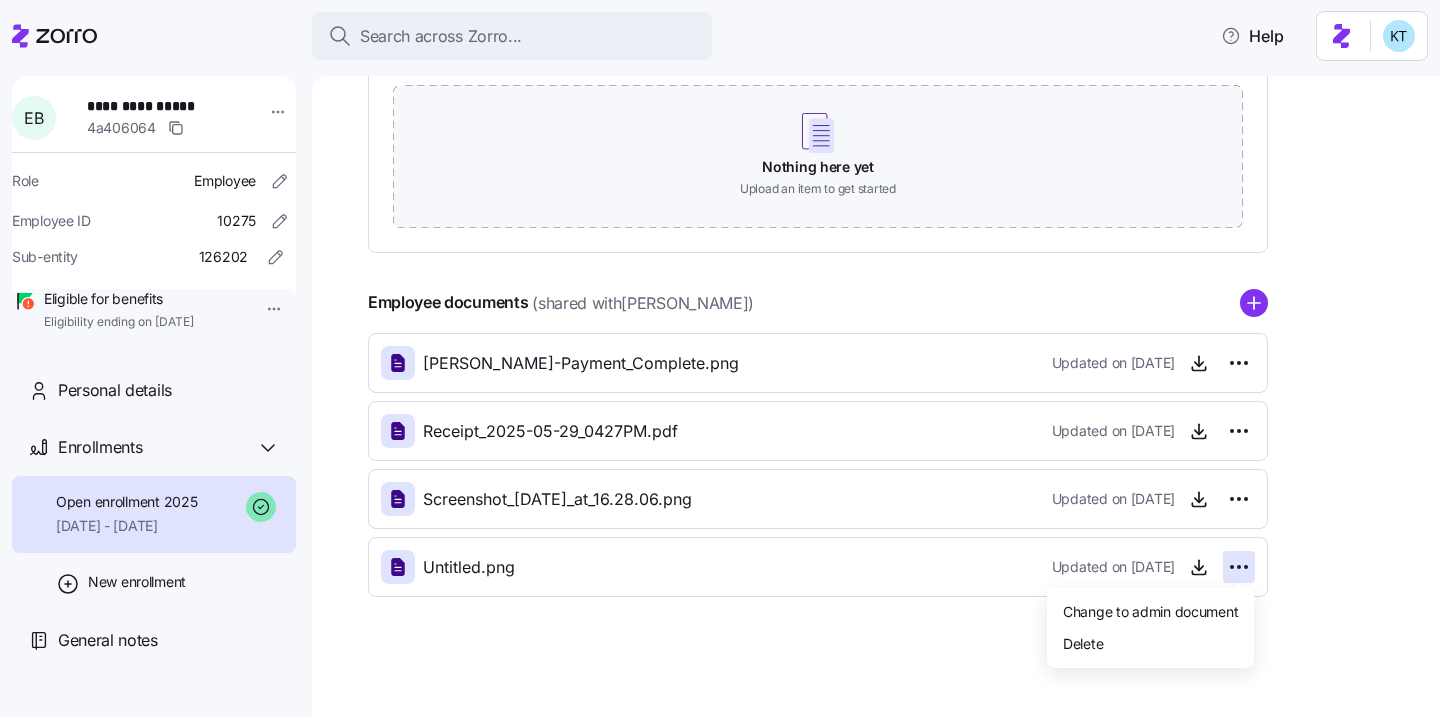 click on "**********" at bounding box center (720, 352) 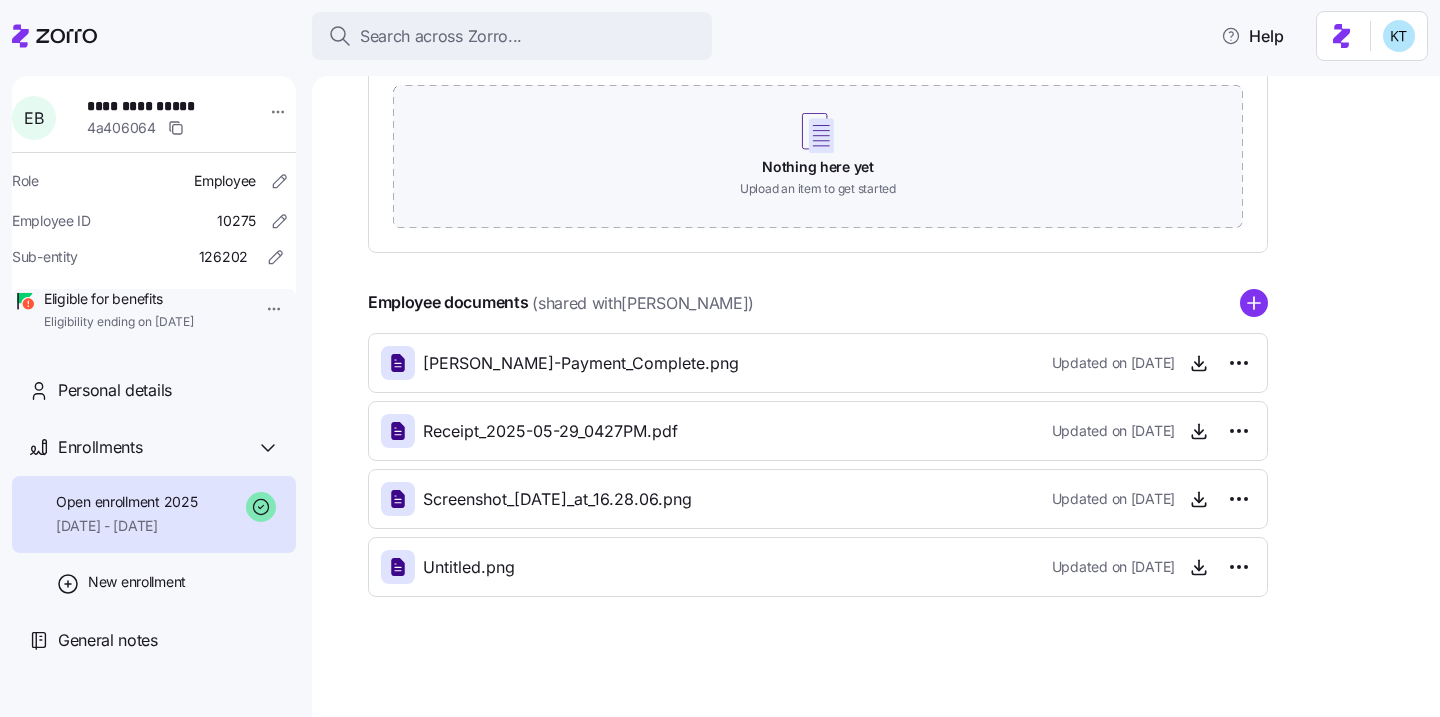 click on "Updated on [DATE]" at bounding box center [1113, 363] 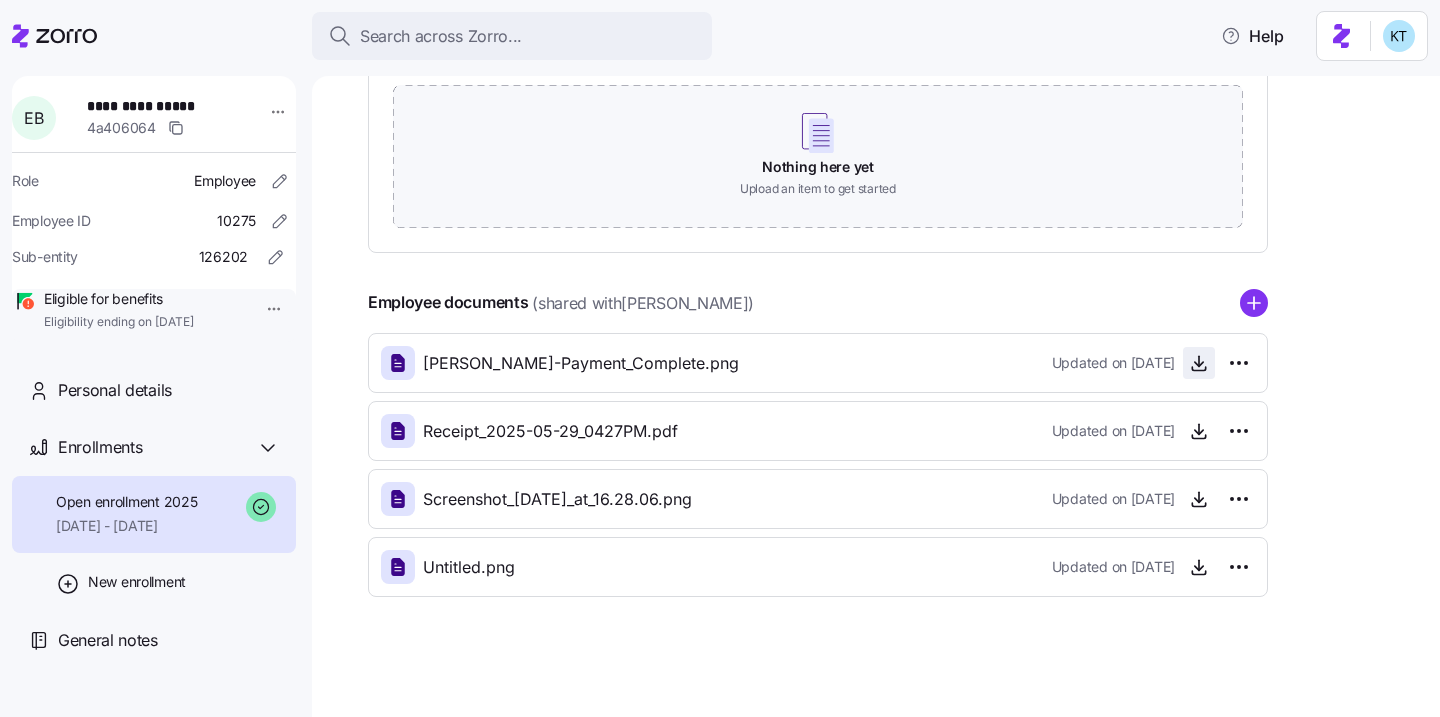 click at bounding box center [1199, 363] 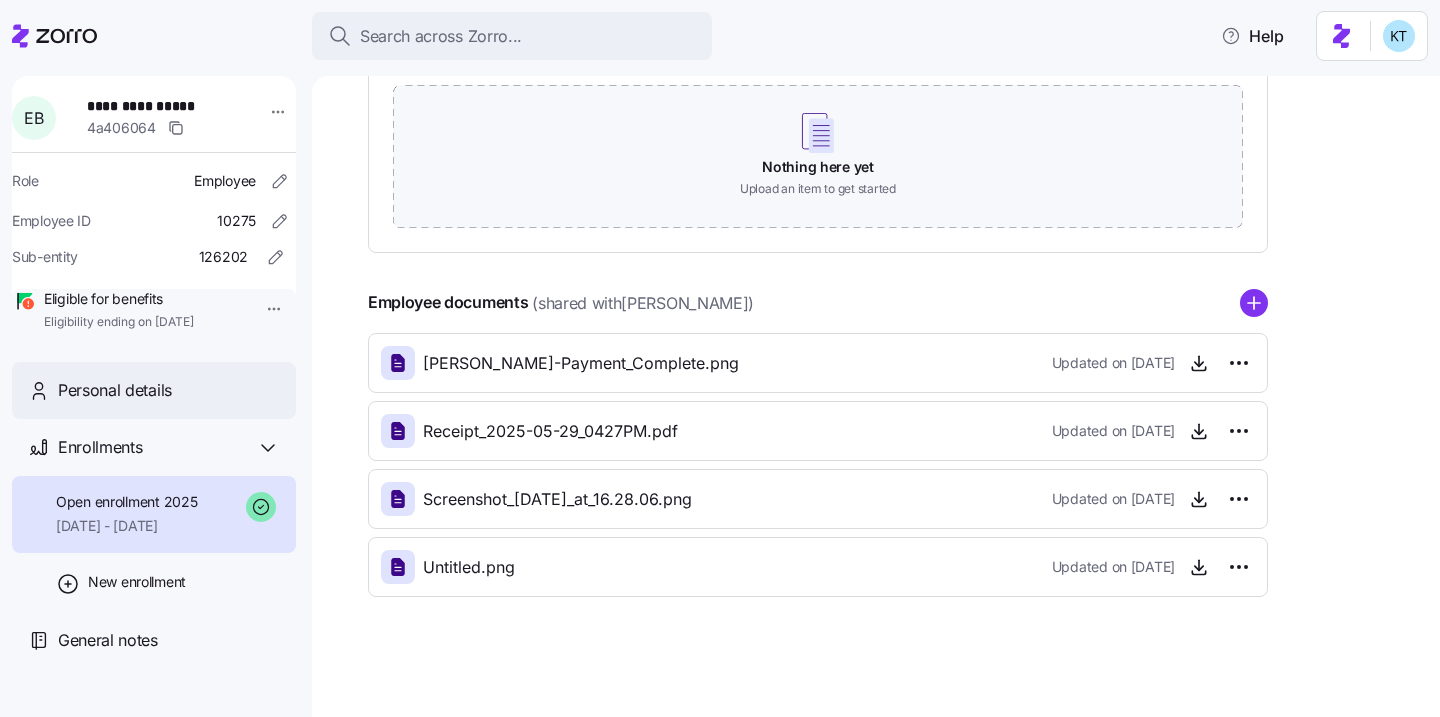 click on "Personal details" at bounding box center (154, 390) 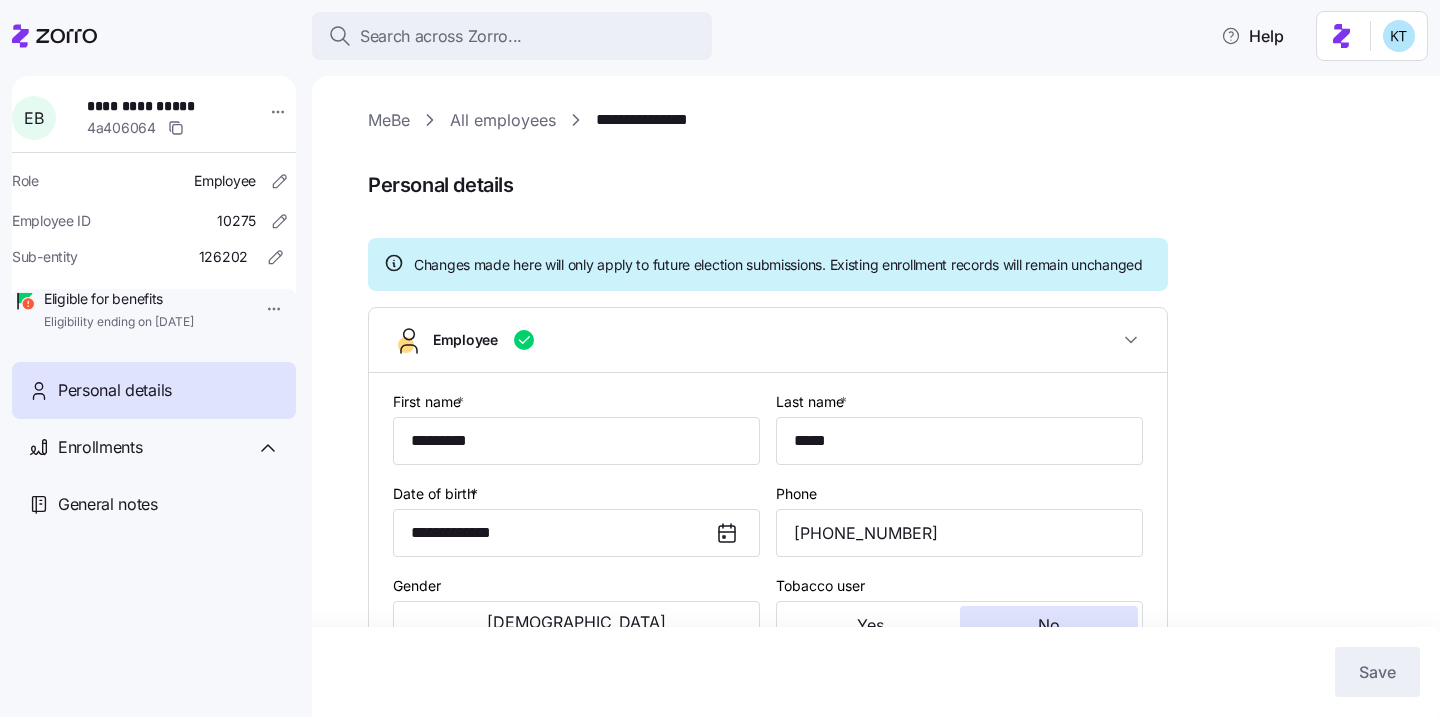 type on "CA" 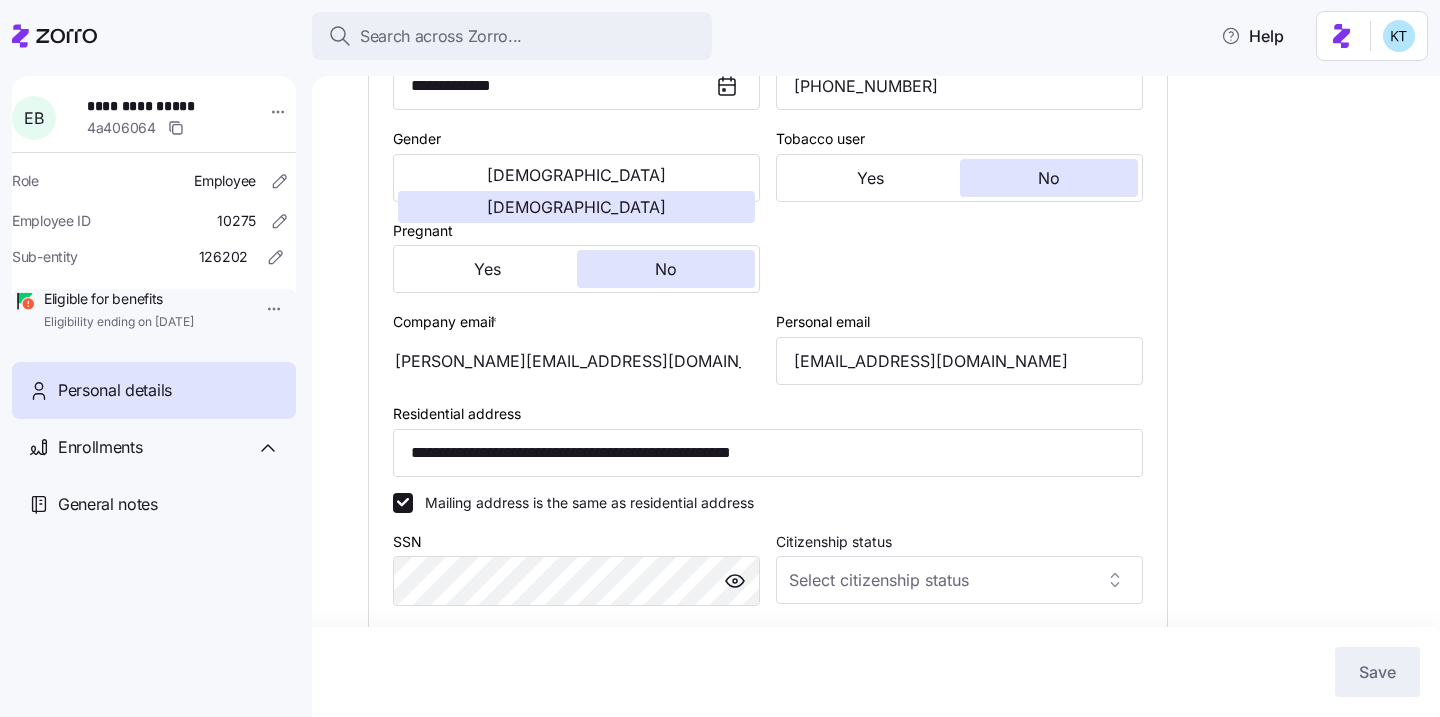 scroll, scrollTop: 450, scrollLeft: 0, axis: vertical 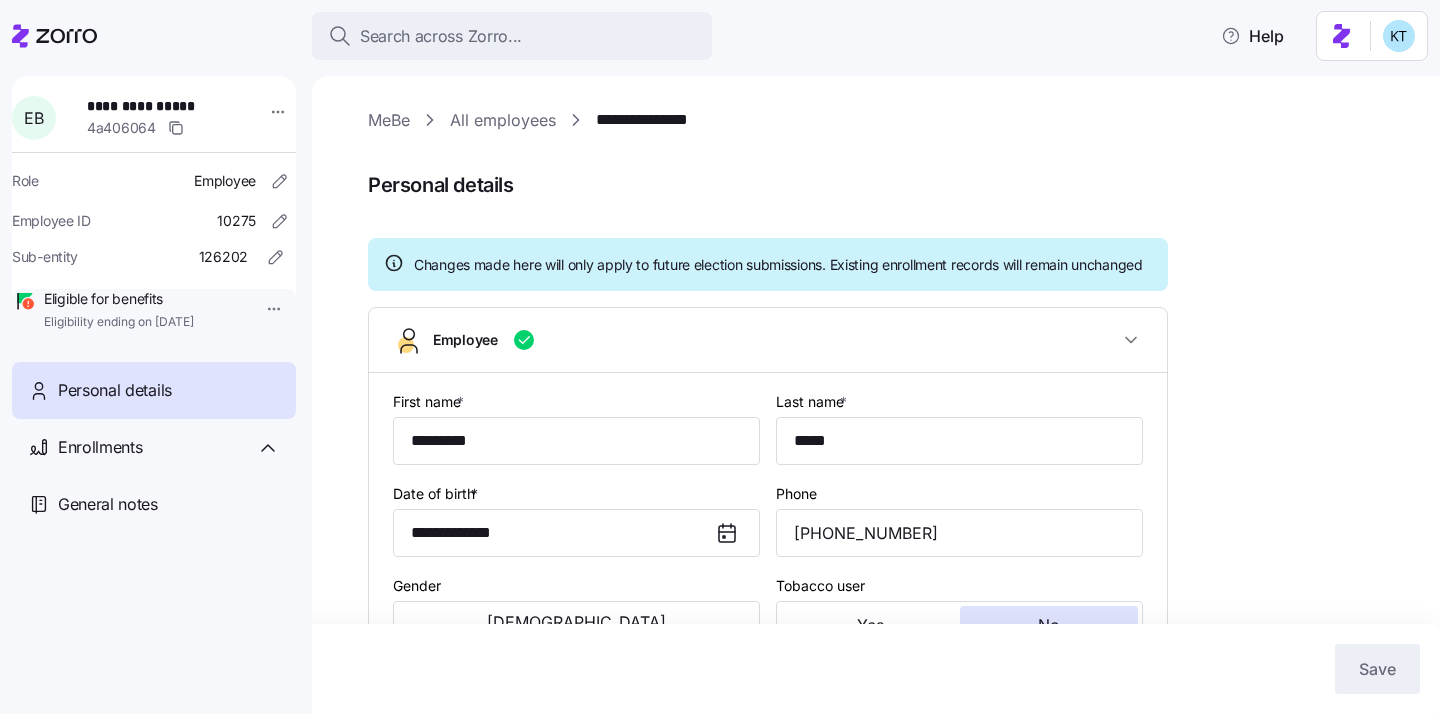 click on "**********" at bounding box center (876, 395) 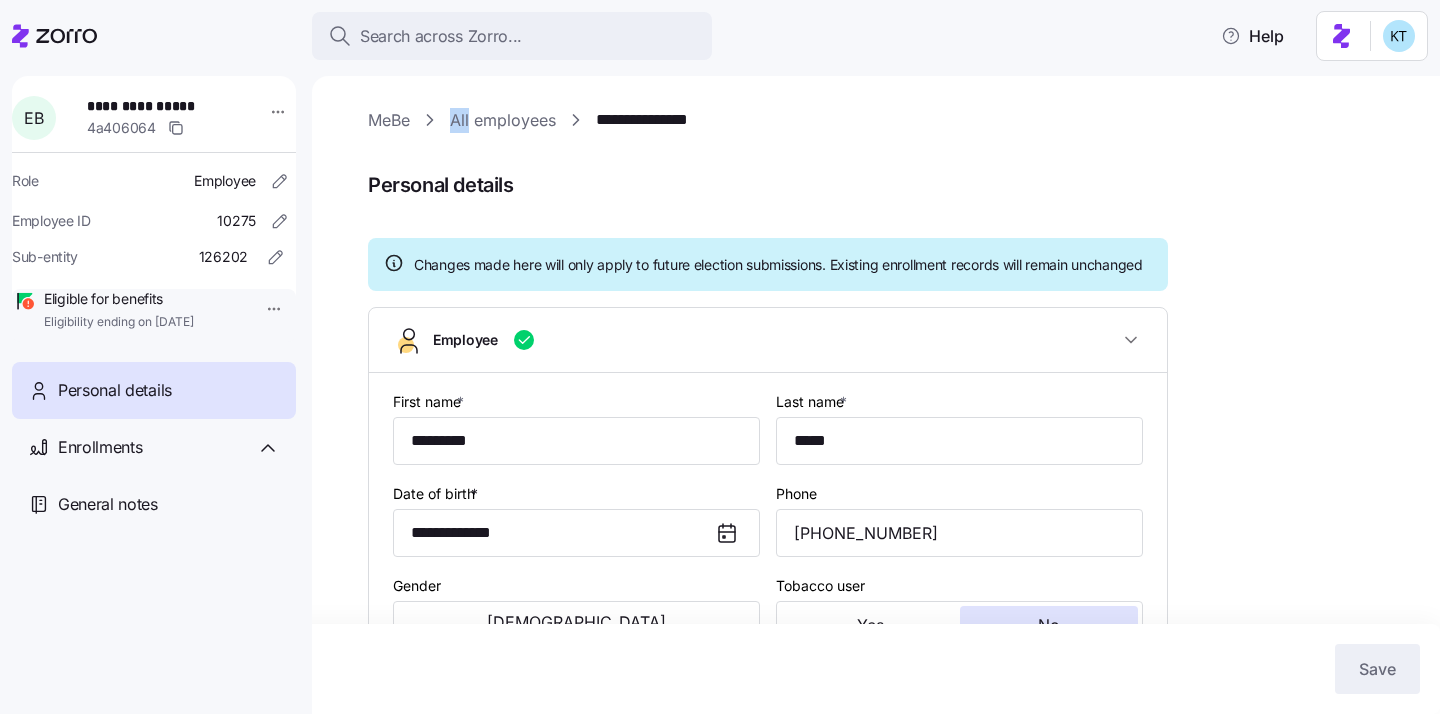 click on "**********" at bounding box center (876, 395) 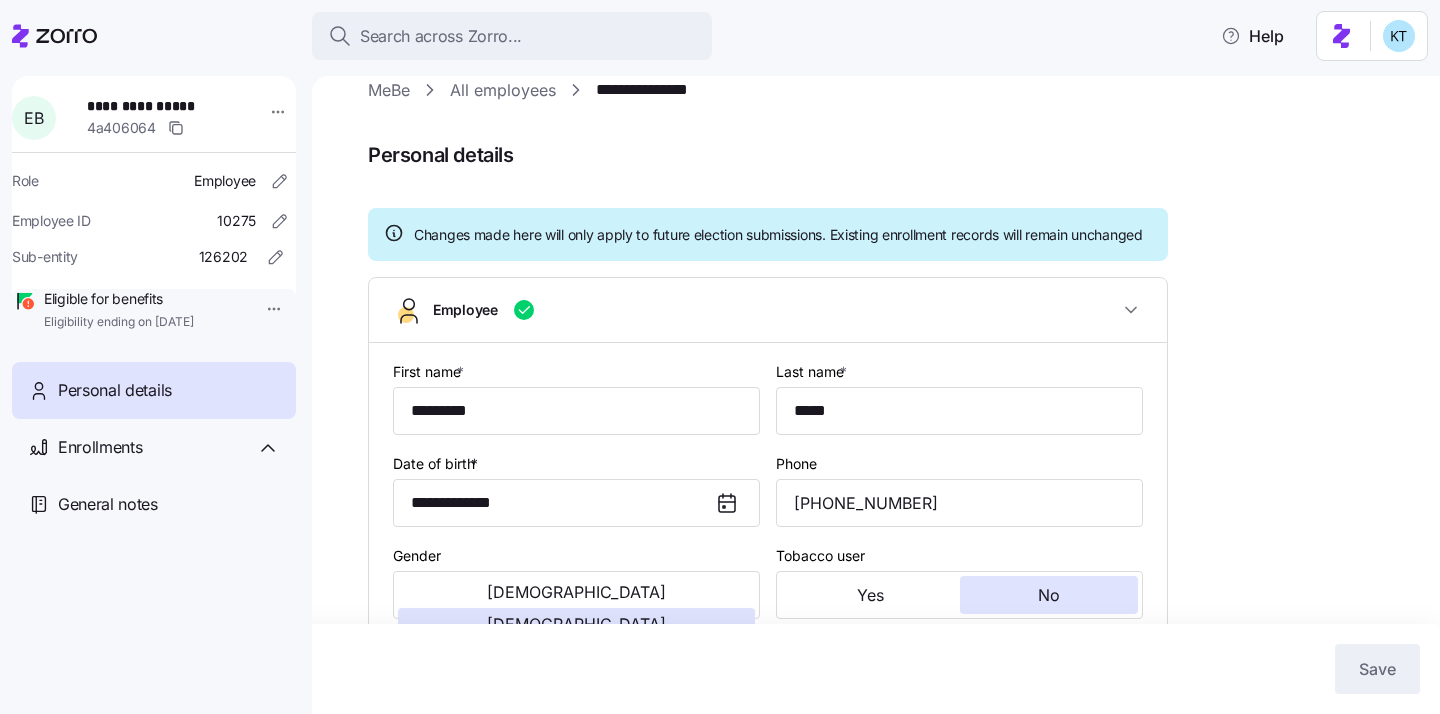 click on "Eligibility ending on [DATE]" at bounding box center (119, 322) 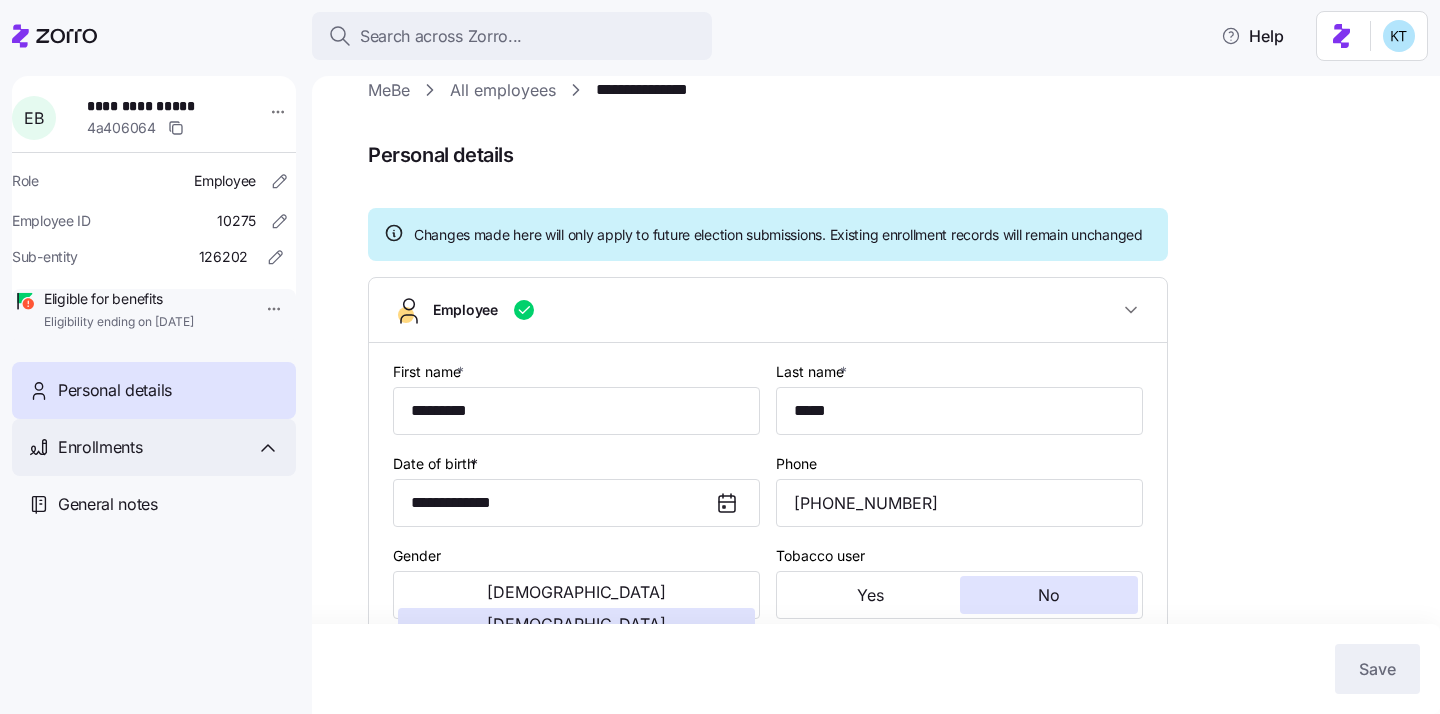 click on "Enrollments" at bounding box center [169, 447] 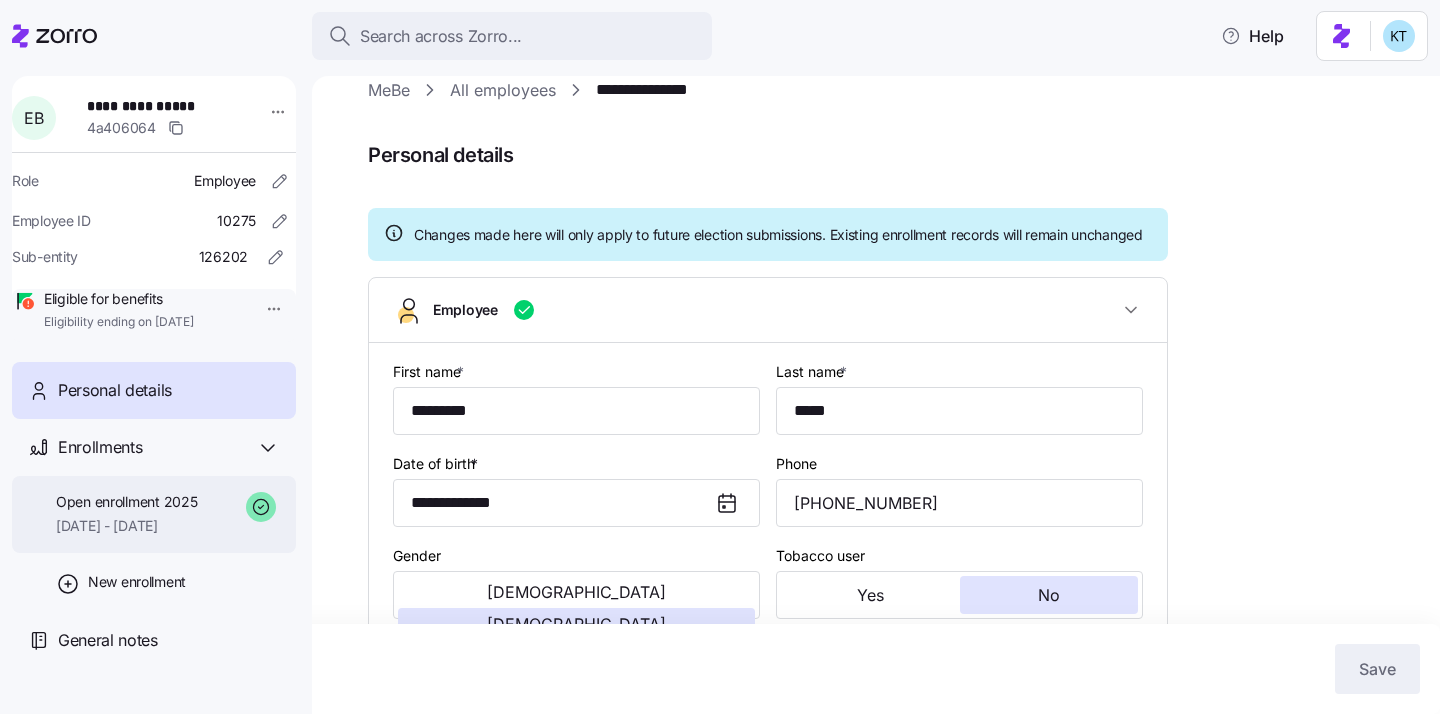 click on "Open enrollment 2025 [DATE] - [DATE]" at bounding box center (154, 514) 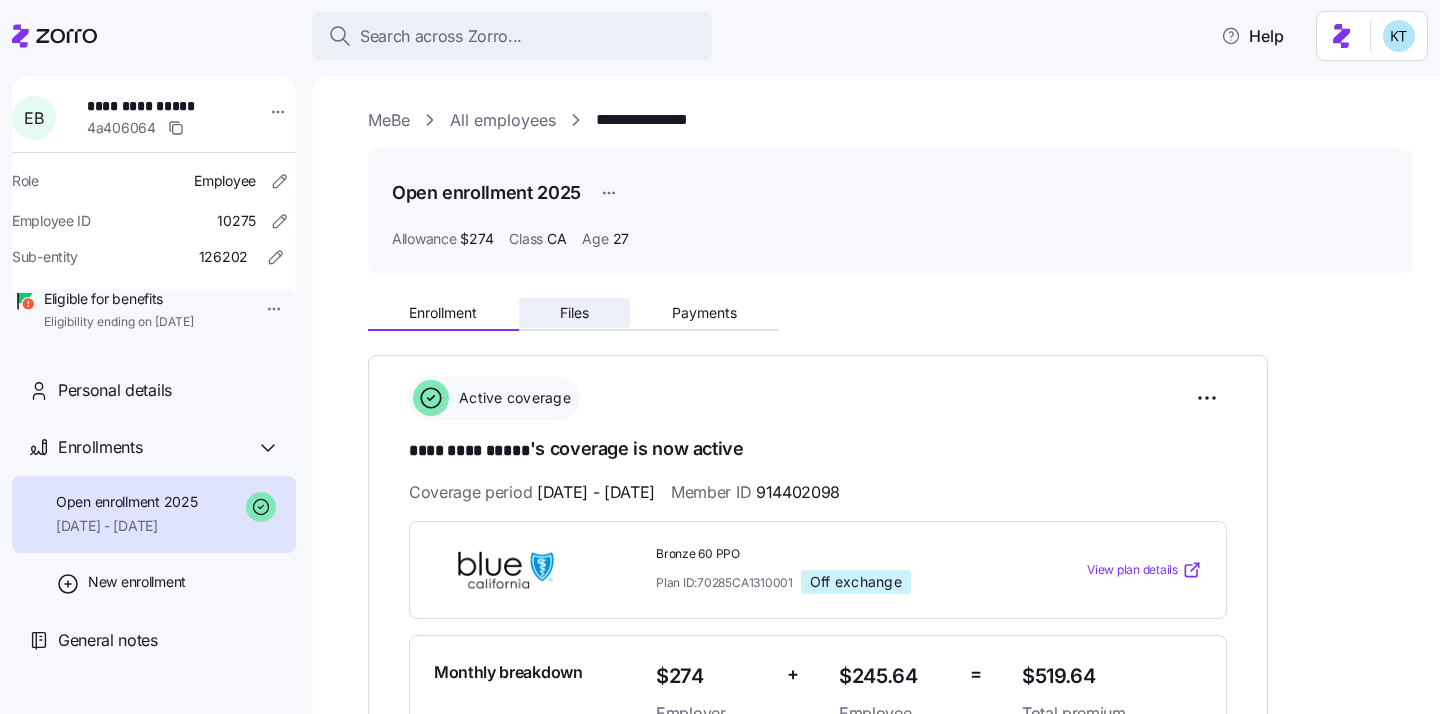 click on "Files" at bounding box center (575, 313) 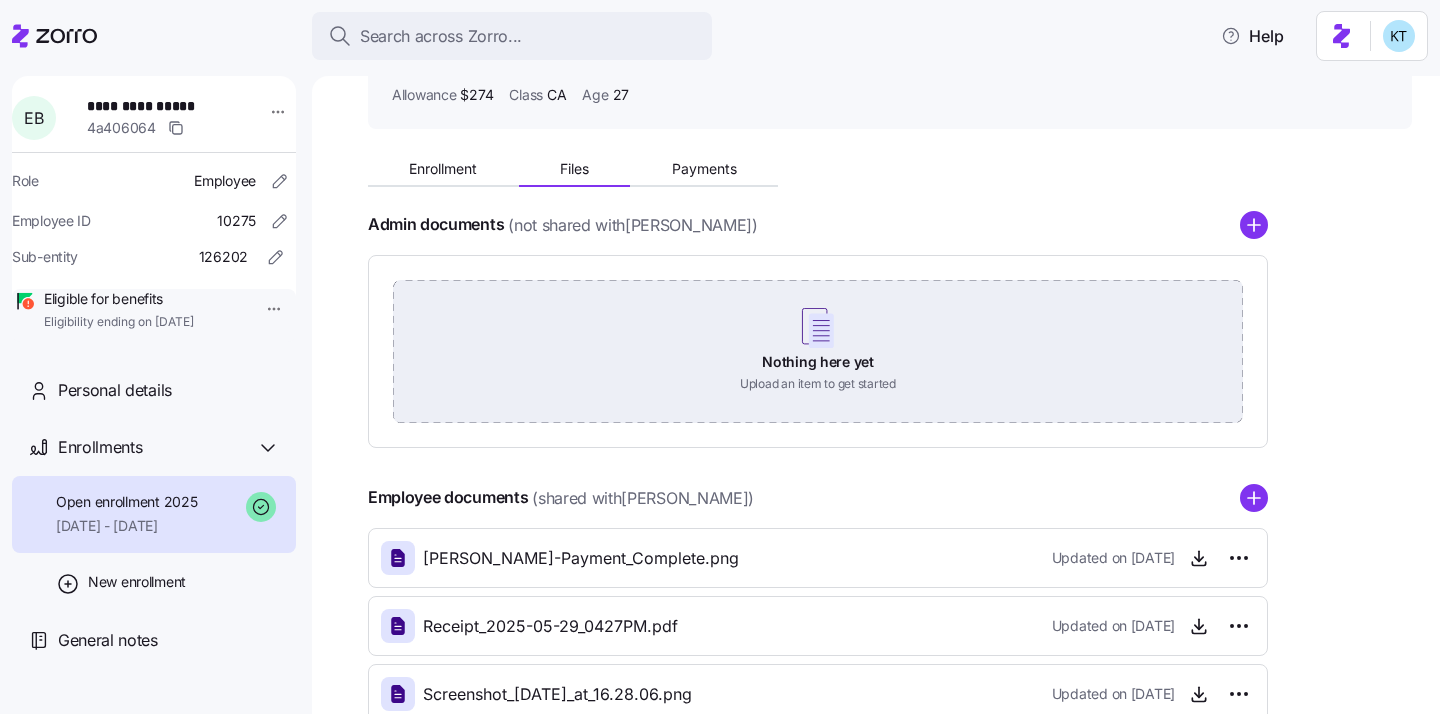 scroll, scrollTop: 146, scrollLeft: 0, axis: vertical 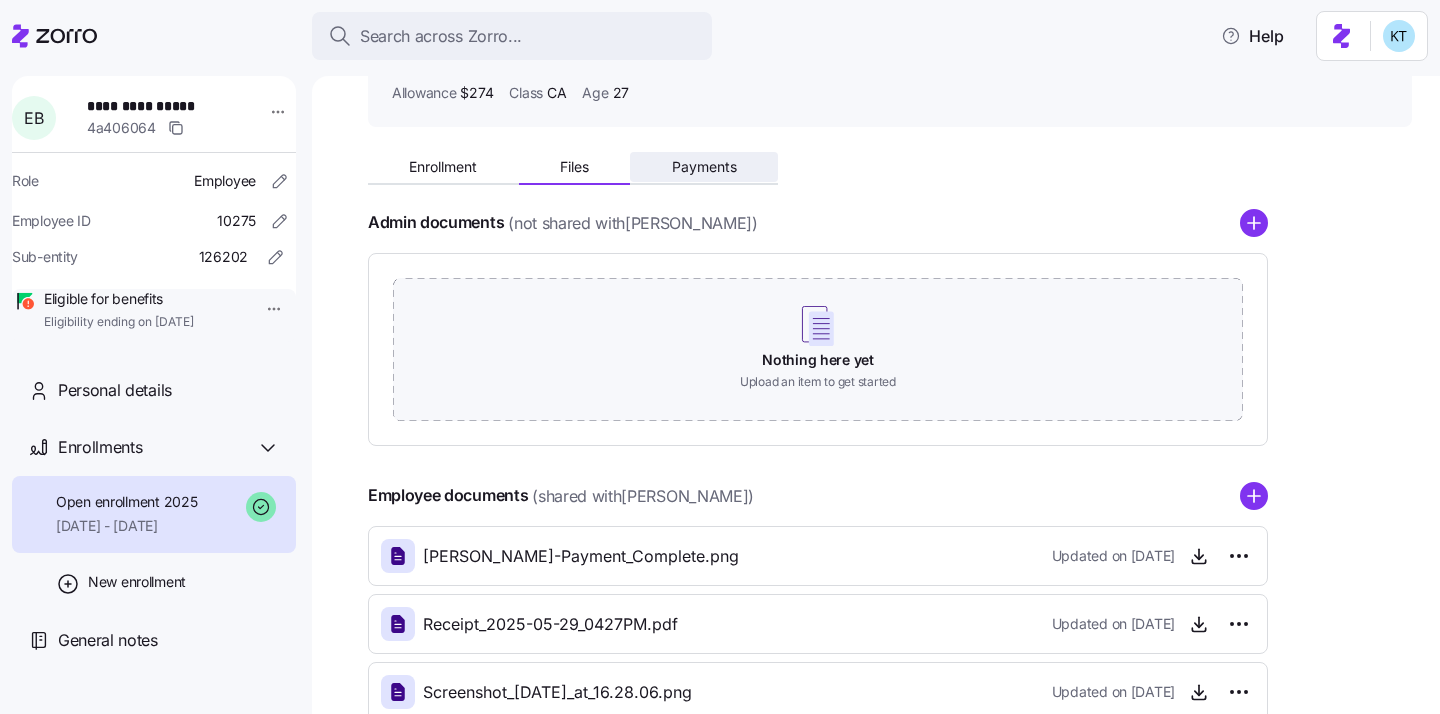click on "Payments" at bounding box center (704, 167) 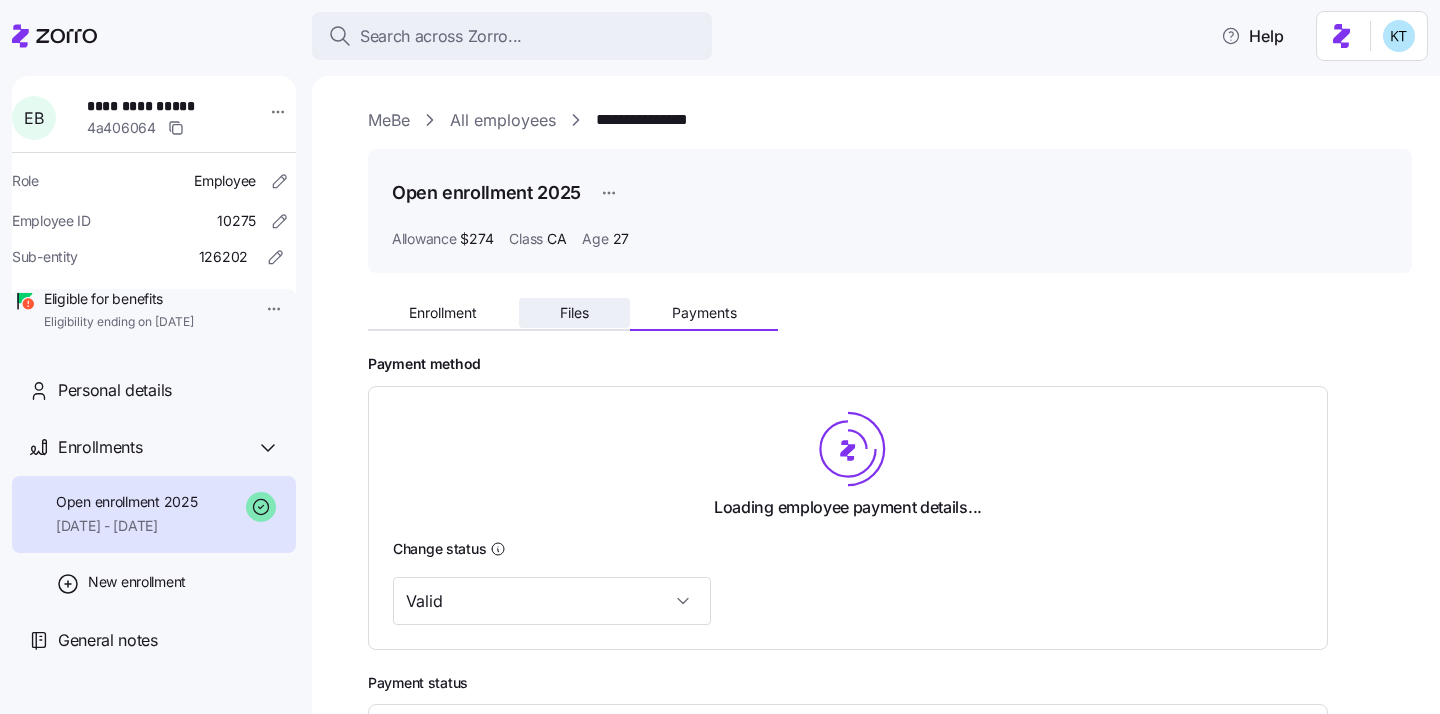 click on "Files" at bounding box center (574, 313) 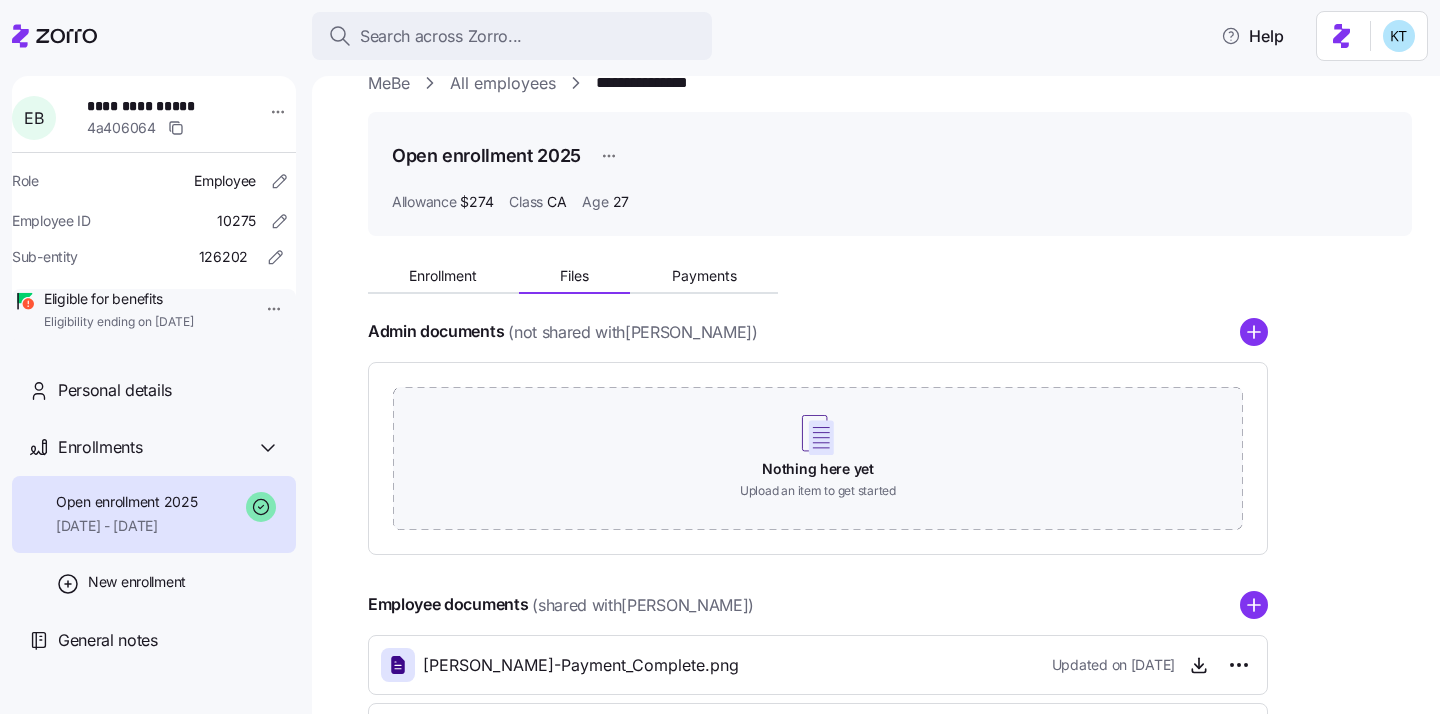 scroll, scrollTop: 61, scrollLeft: 0, axis: vertical 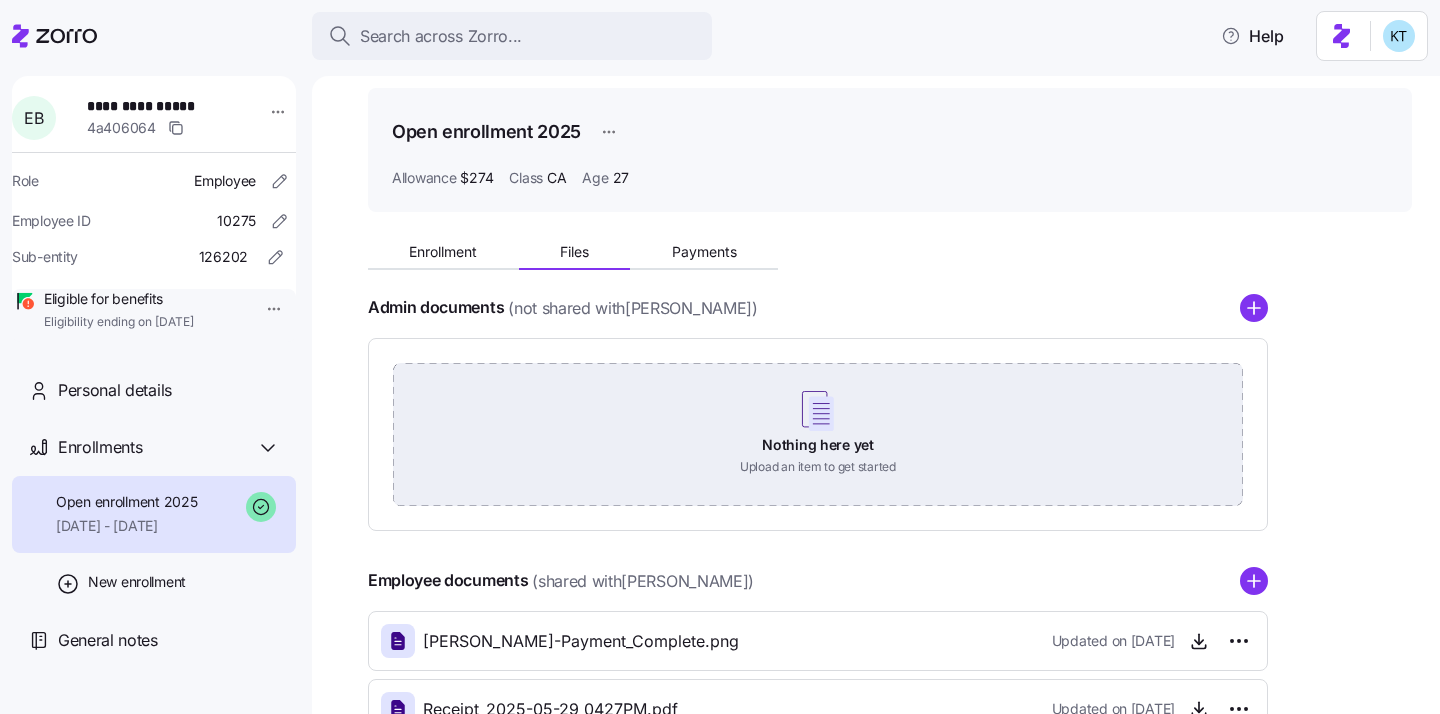 click on "Nothing here yet Upload an item to get started" at bounding box center (818, 433) 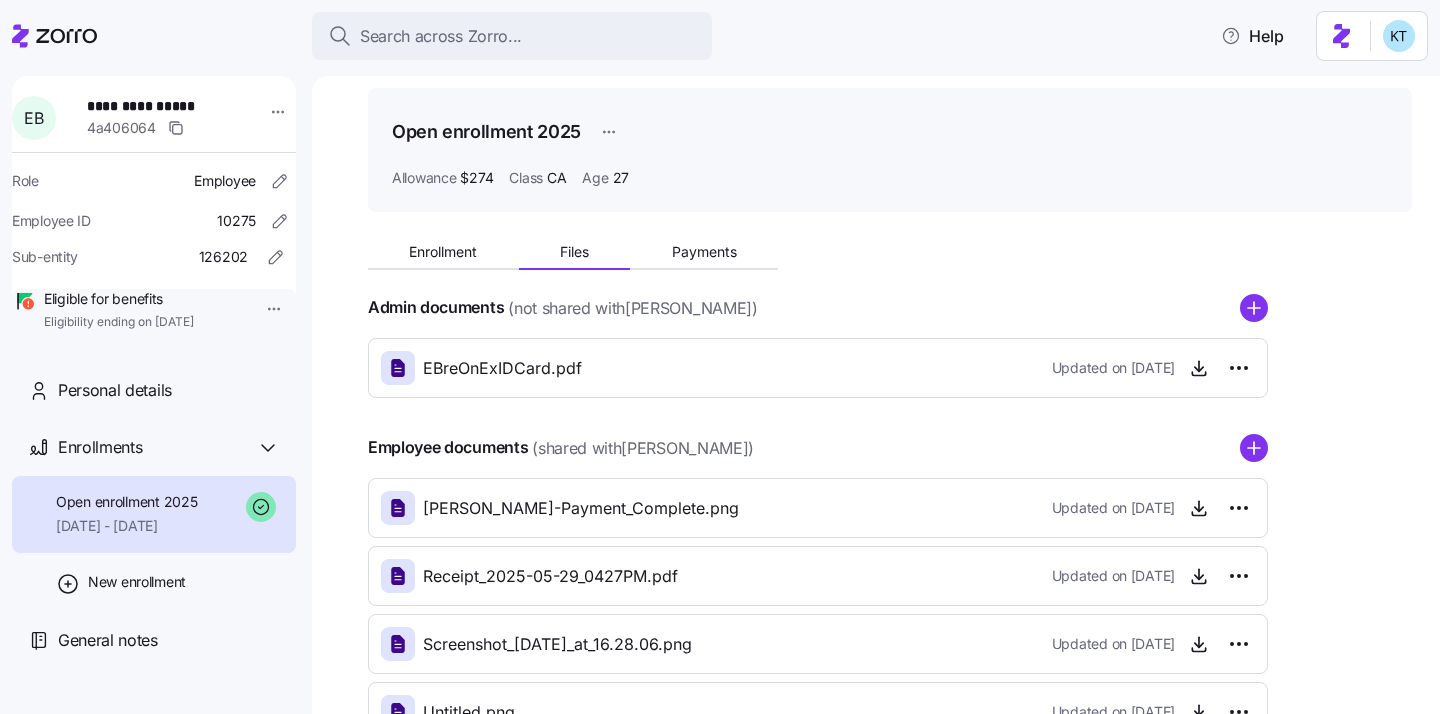 click on "**********" at bounding box center [157, 106] 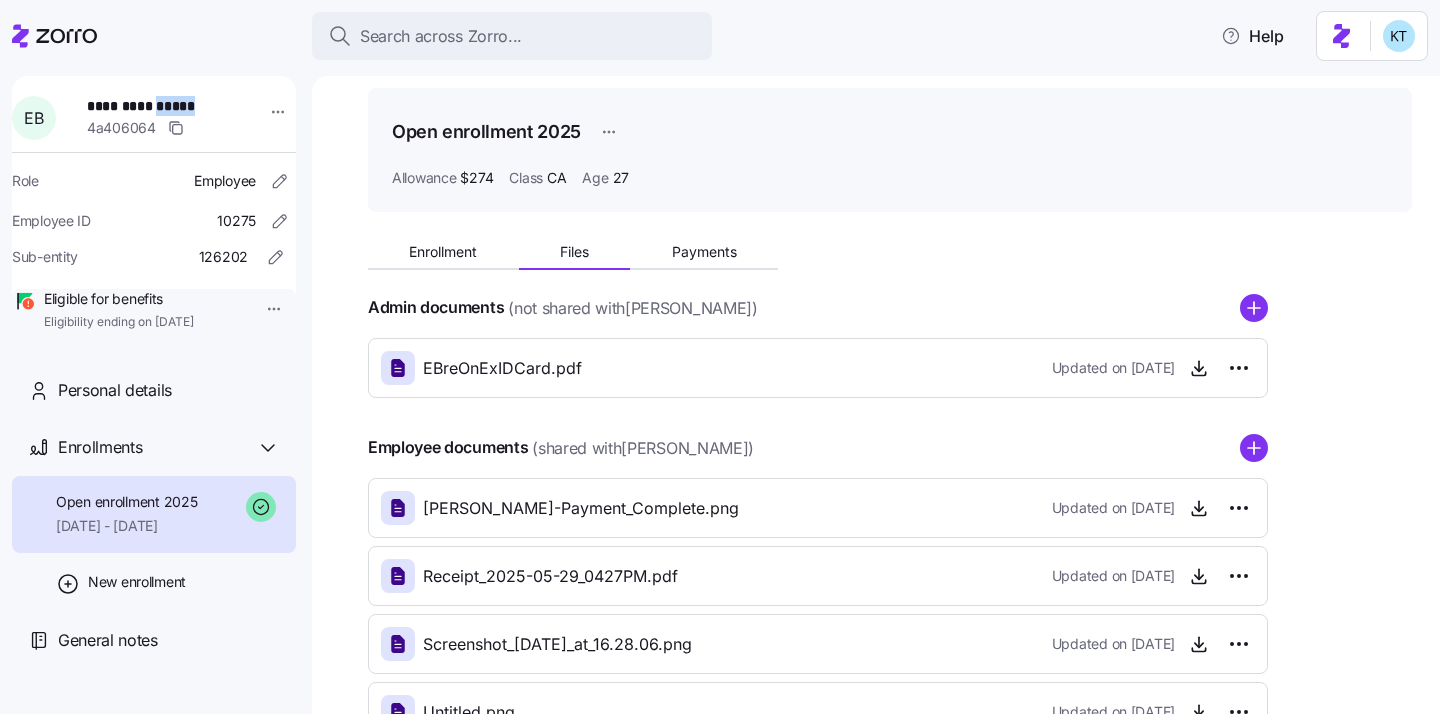 click on "**********" at bounding box center [157, 106] 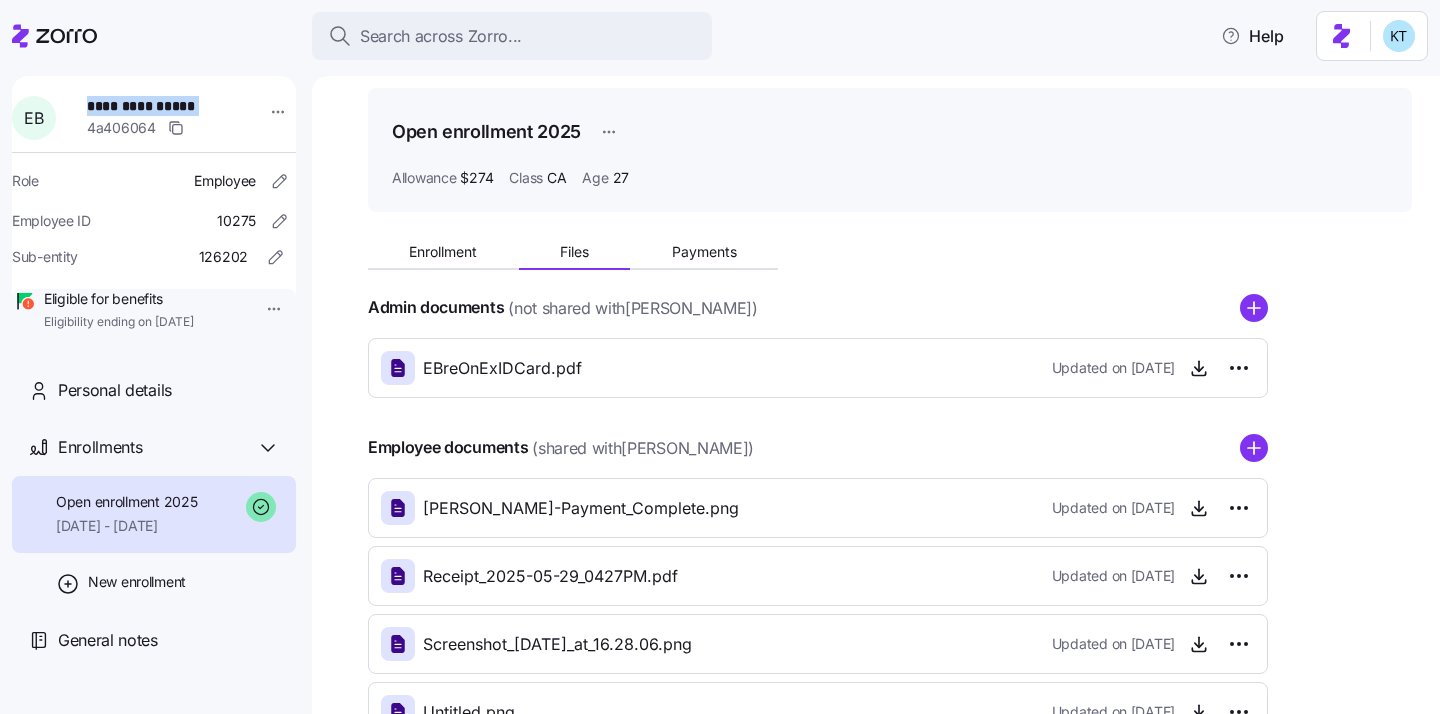 click on "**********" at bounding box center (157, 106) 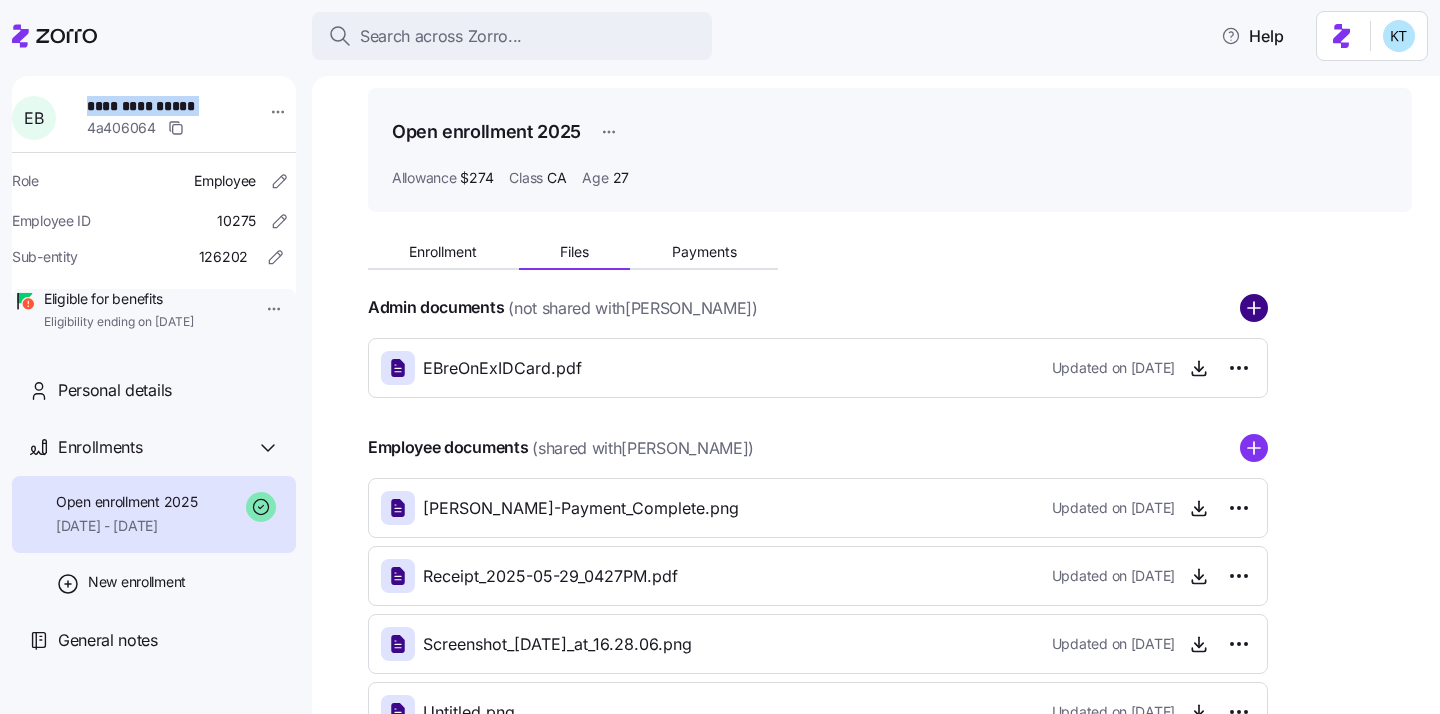 click 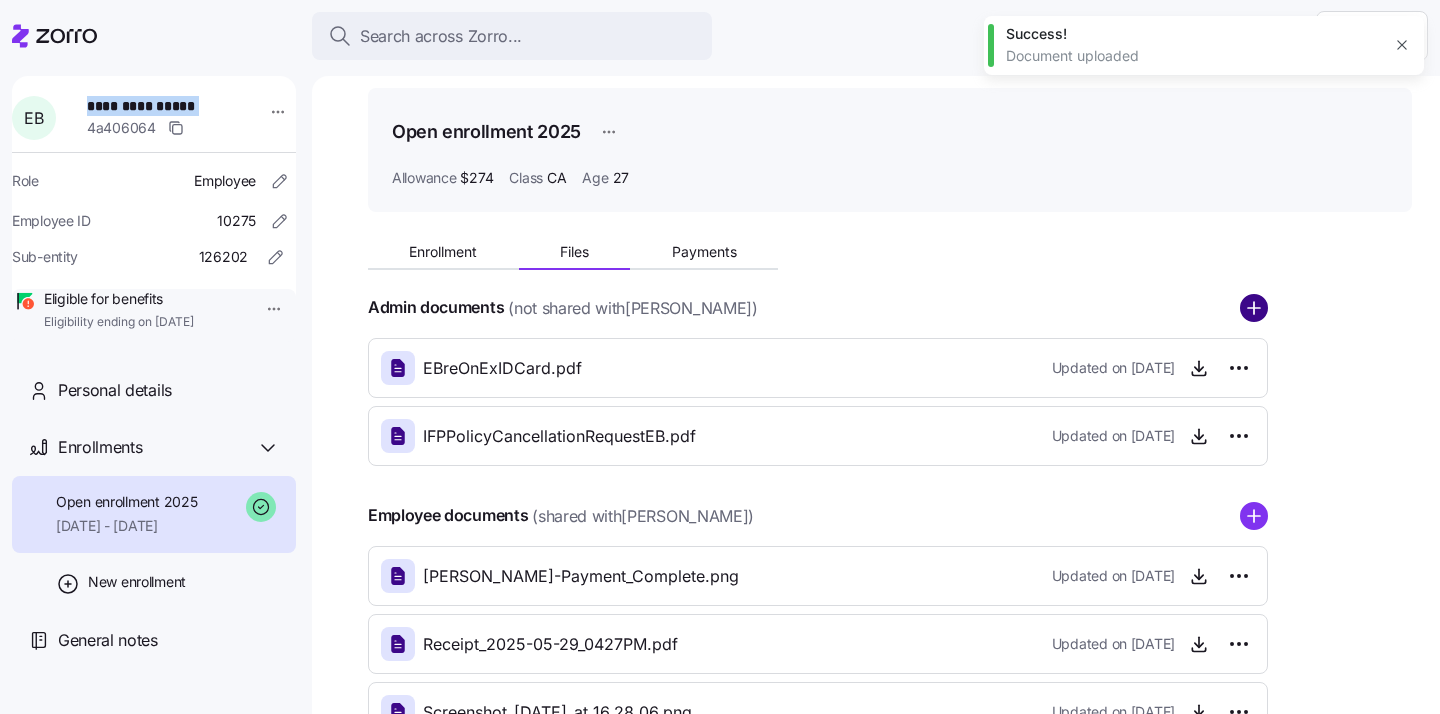 click 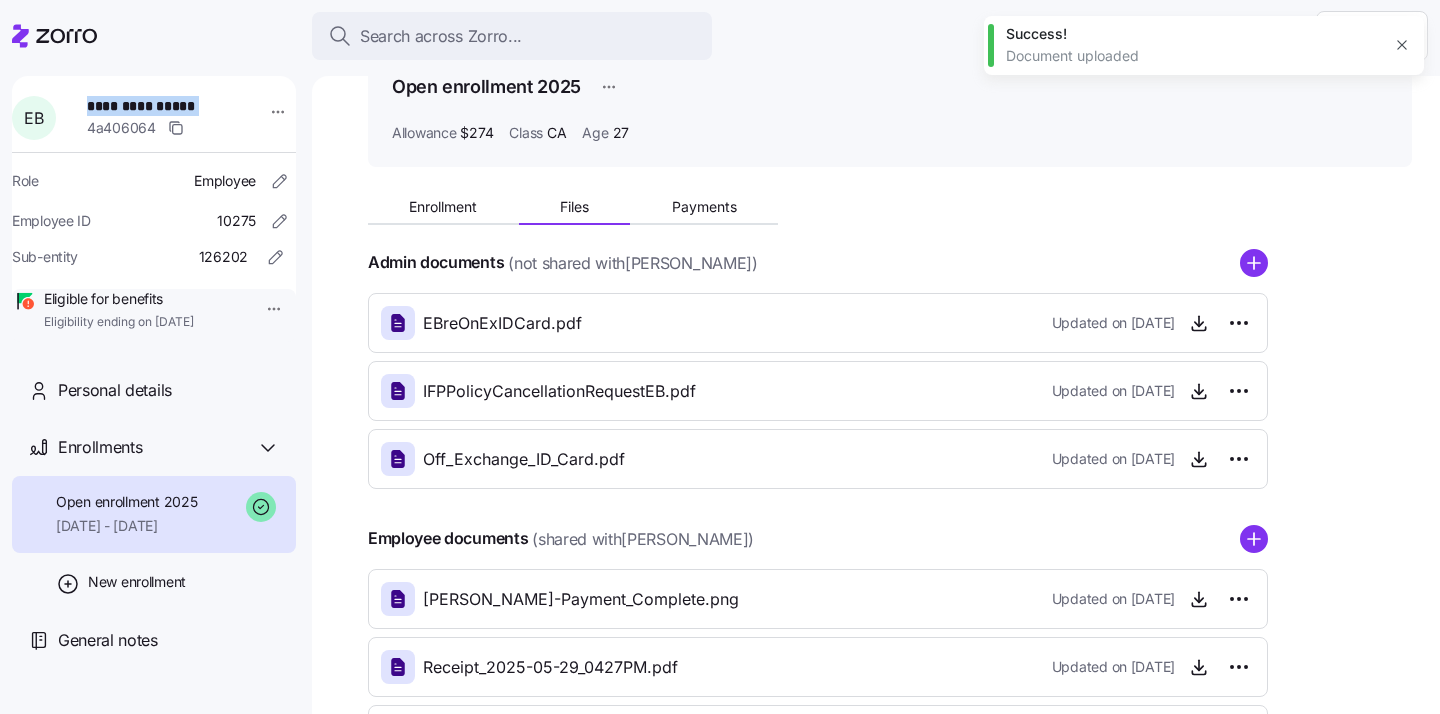 scroll, scrollTop: 0, scrollLeft: 0, axis: both 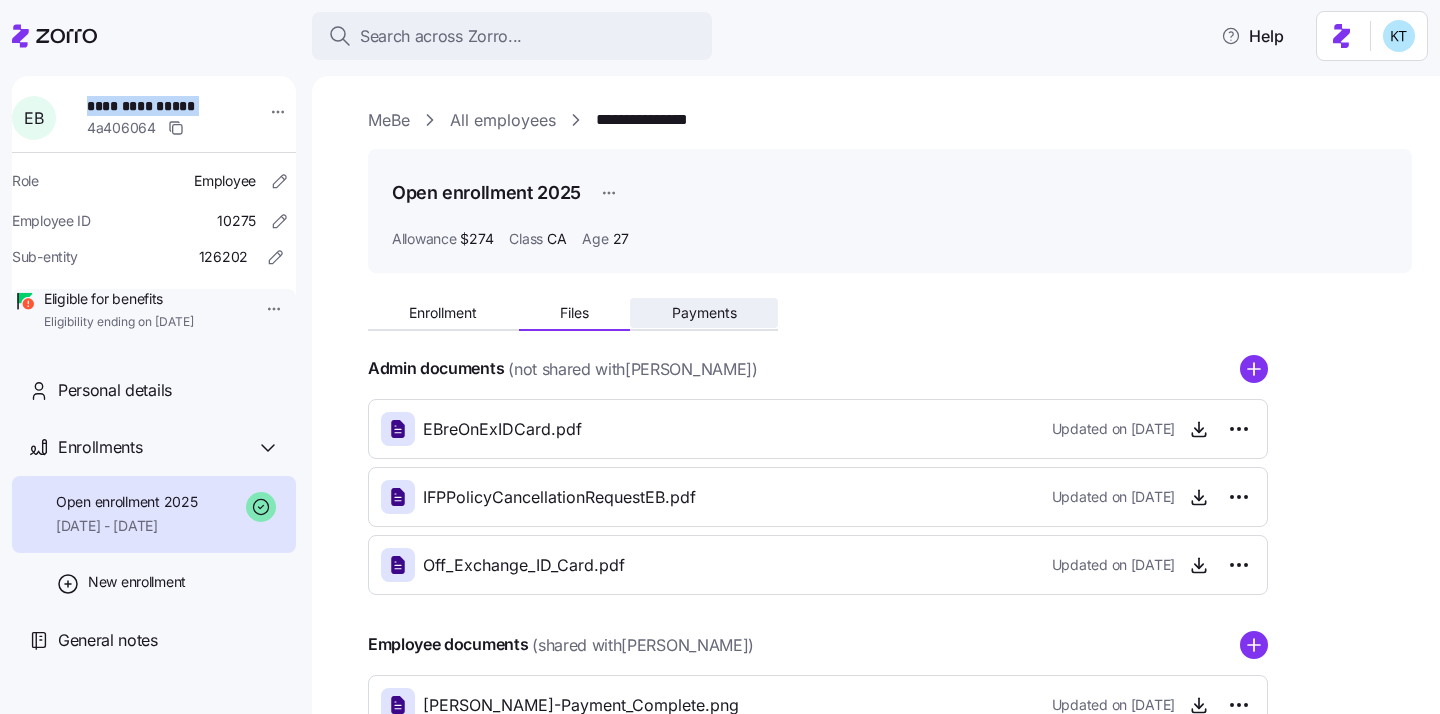 click on "Payments" at bounding box center [704, 313] 